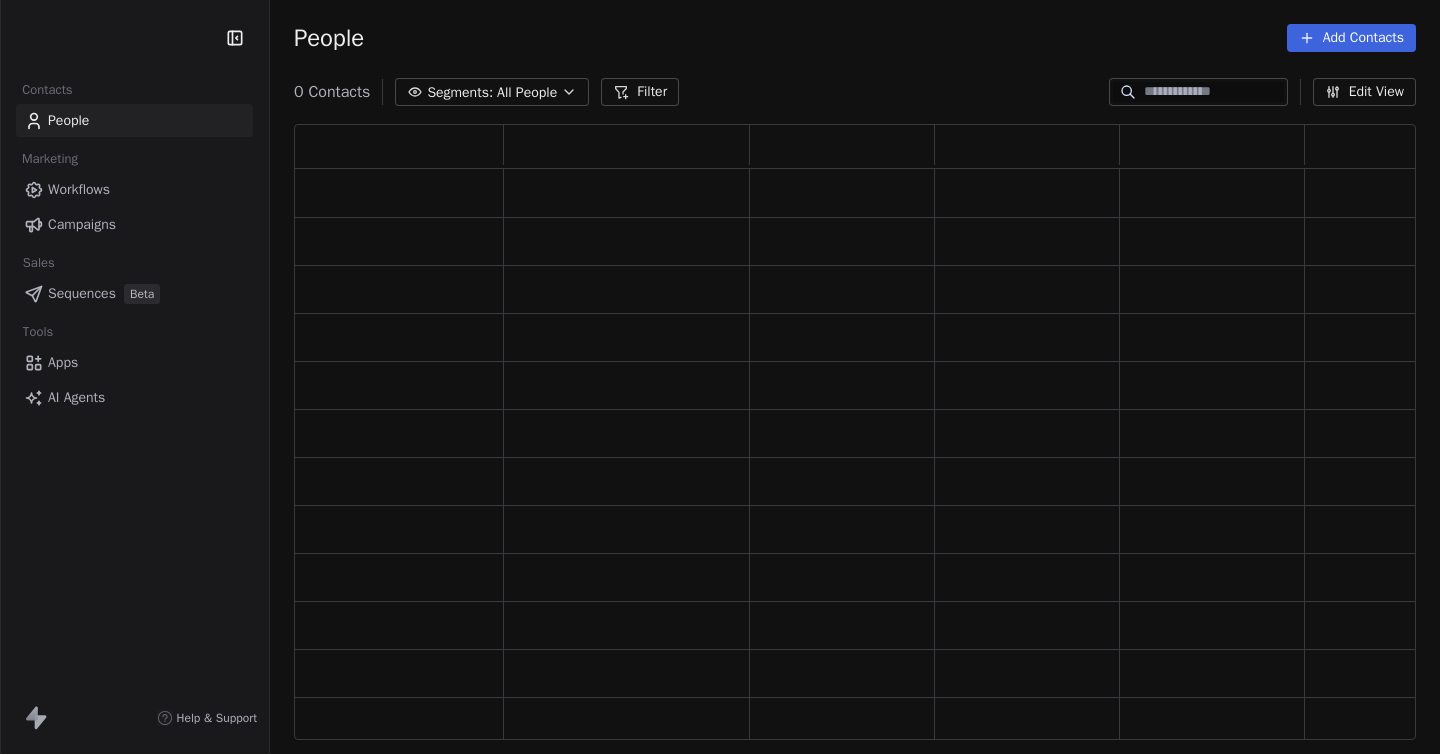 scroll, scrollTop: 0, scrollLeft: 0, axis: both 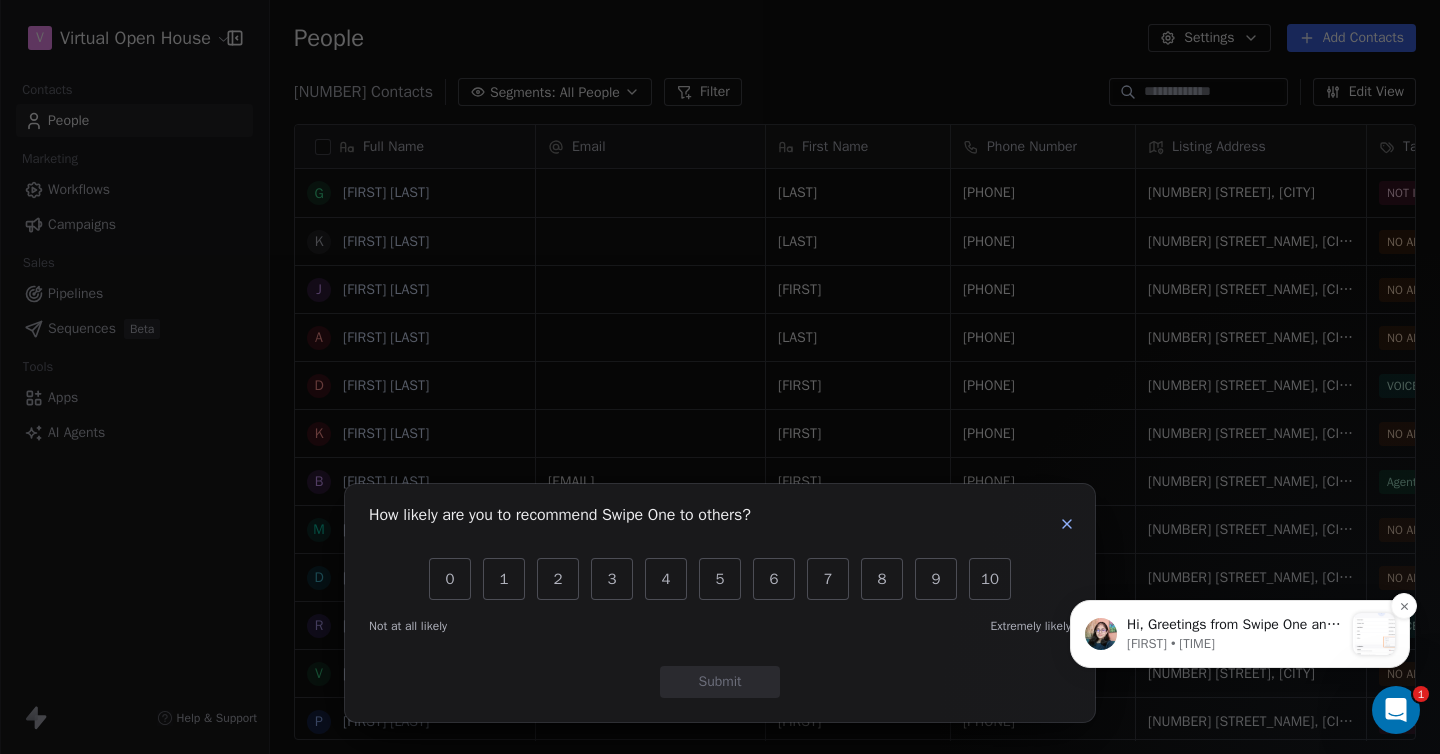 click on "Hi,   Greetings from Swipe One and thank you for reaching out !   To resolve the issue faced while activating the workflow - Please fill the complete Business Address in Workspace Settings -&gt; General section.     Once the complete address is filled, you will be able to activate the workflow successfully." at bounding box center [1235, 625] 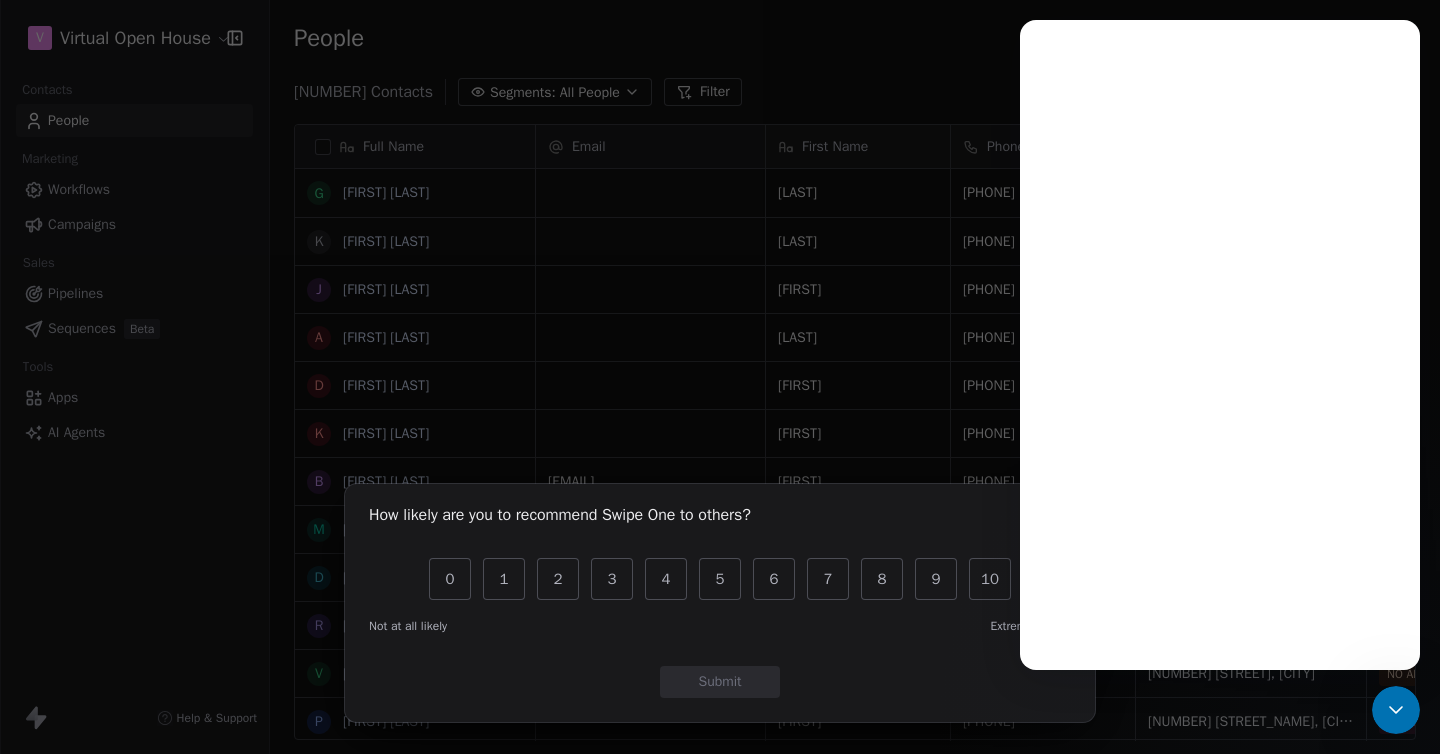 scroll, scrollTop: 0, scrollLeft: 0, axis: both 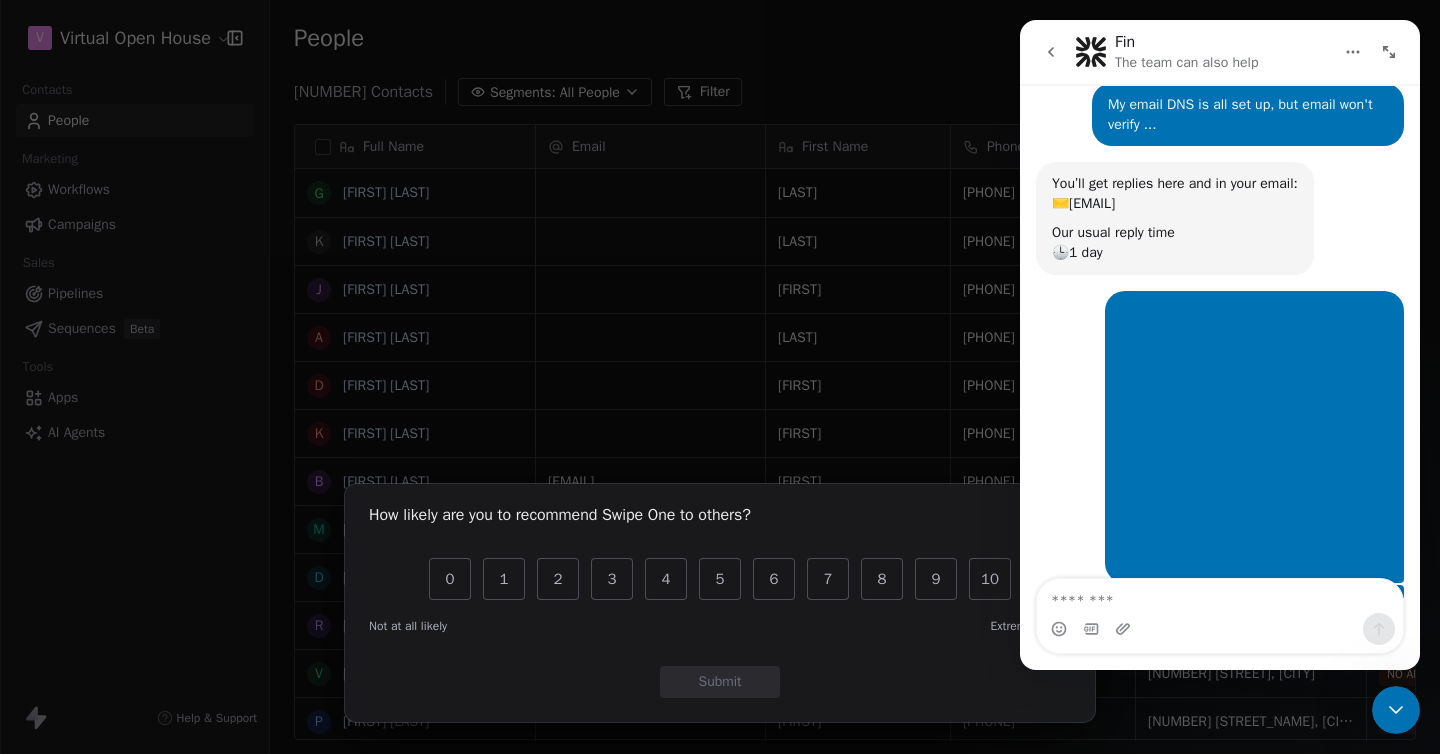 click on "How likely are you to recommend Swipe One to others? 0 1 2 3 4 5 6 7 8 9 10 Not at all likely Extremely likely Submit" at bounding box center (720, 603) 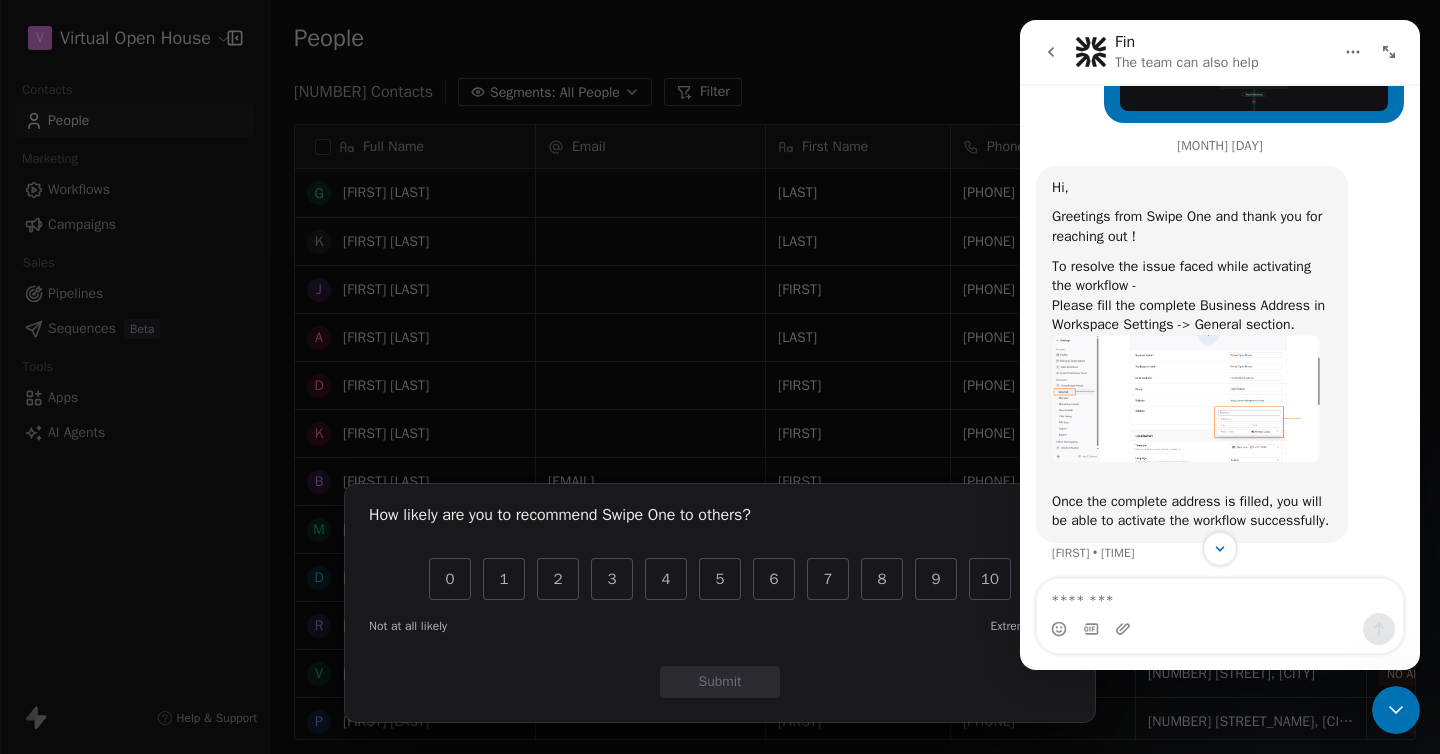 scroll, scrollTop: 1003, scrollLeft: 0, axis: vertical 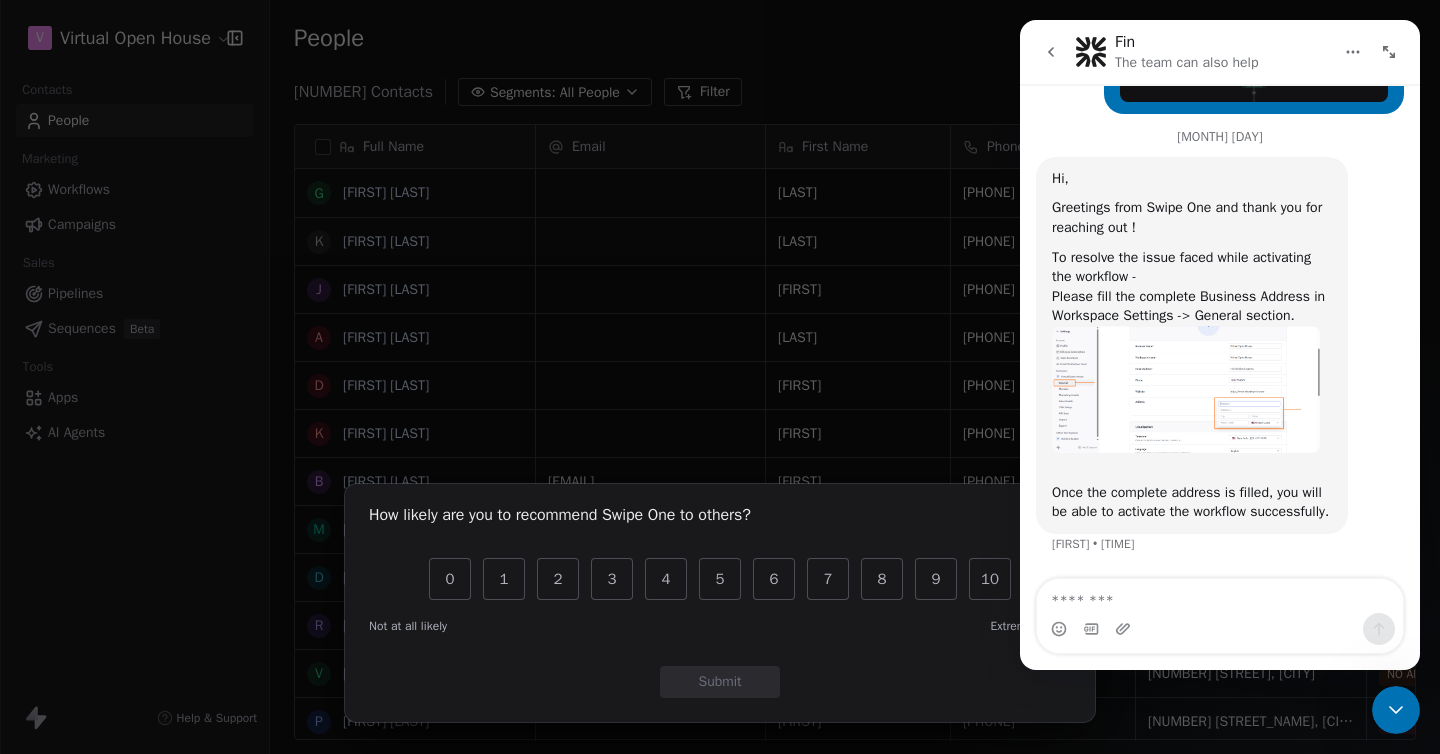 click at bounding box center [1186, 389] 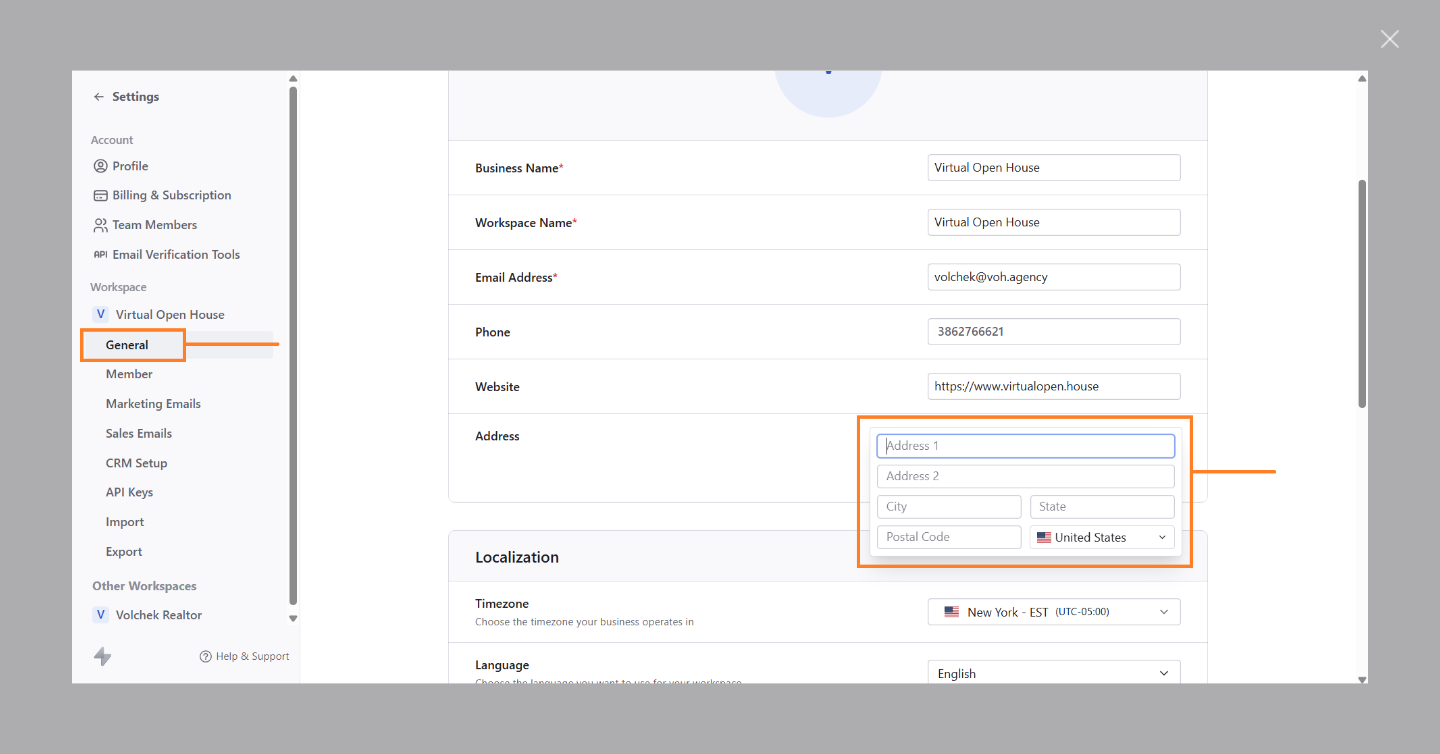 scroll, scrollTop: 0, scrollLeft: 0, axis: both 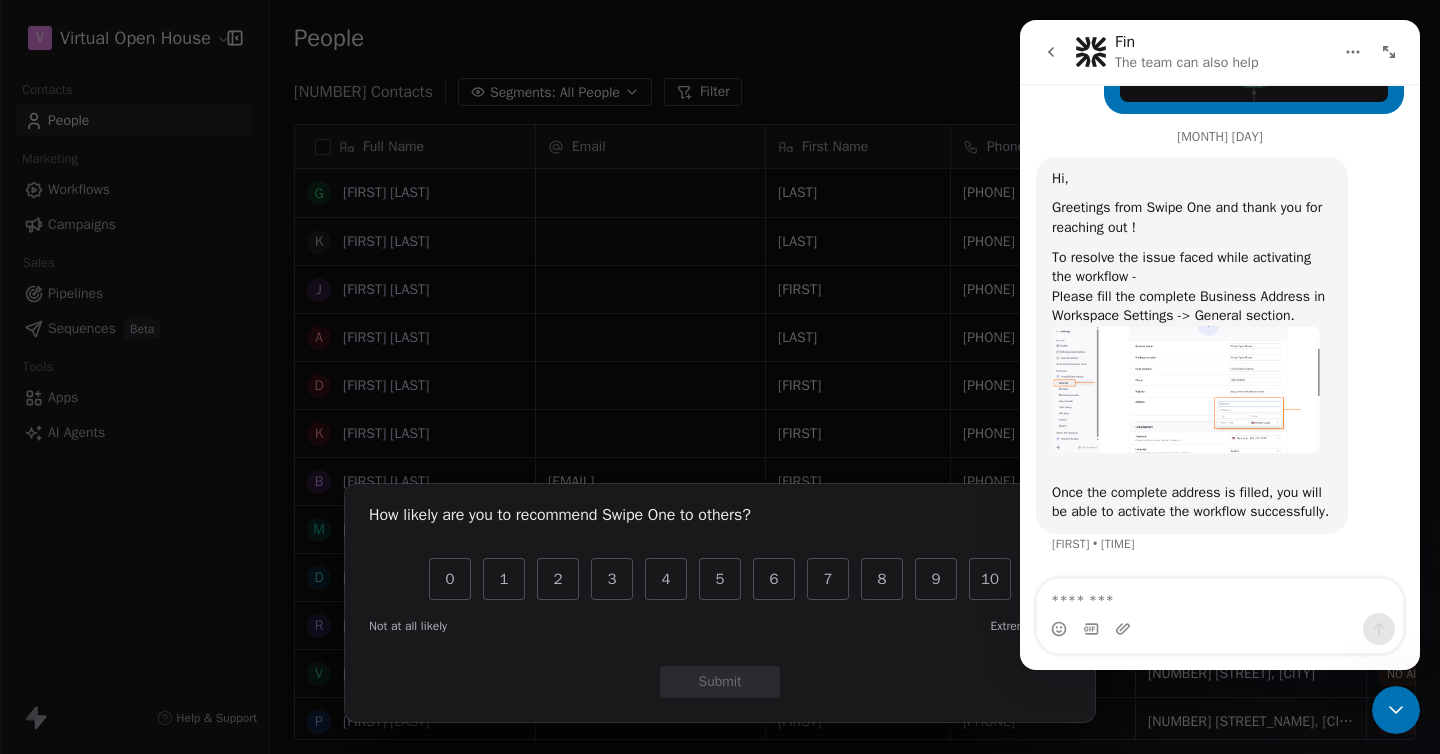 click 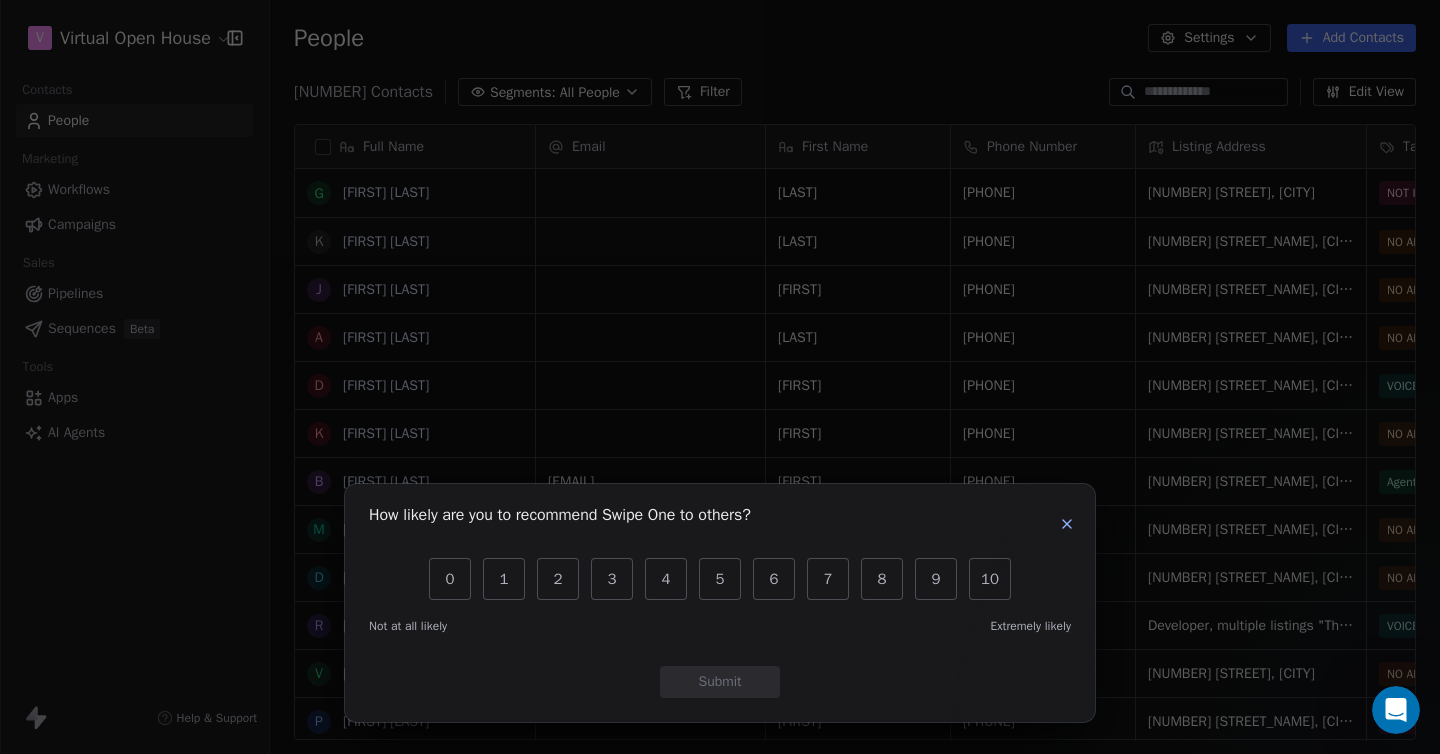 scroll, scrollTop: 0, scrollLeft: 0, axis: both 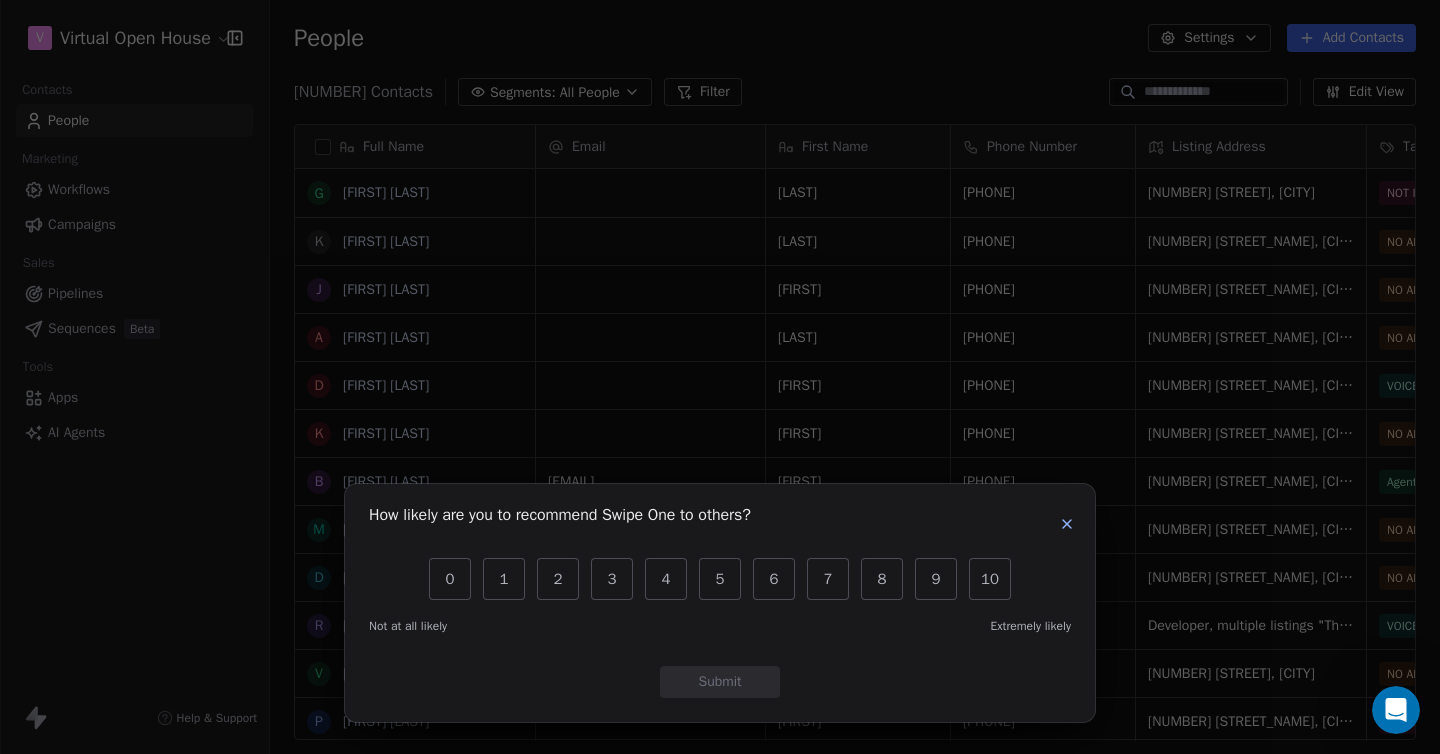 click at bounding box center [1067, 524] 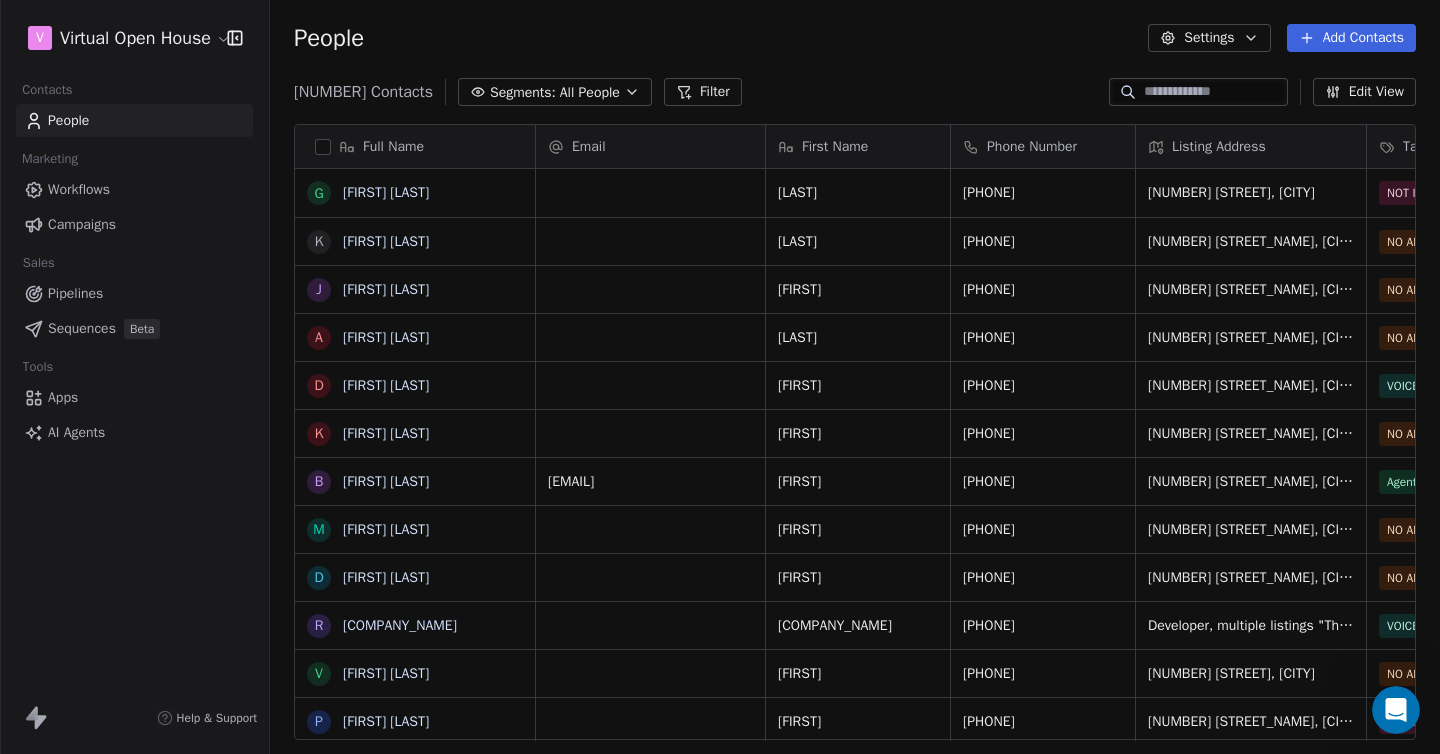 click on "Zillow Test Shoot Contacts People Marketing Workflows Campaigns Sales Pipelines Sequences Beta Tools Apps AI Agents Help & Support People Settings  Add Contacts [NUMBER] Contacts Segments: All People Filter  Edit View Tag Add to Sequence Export Full Name G GINA SHARP K KHRISTI CUMMINGS J Joanne Patience A ARDEL JONES D DAVID R LANE K Karen Arbutine B Becki Douglas M Monica Emerson D Danielle Hughes R Richmond American Homes (developer?) V Vicky Adams P Patricia McKinley M Mary Fleming L Lisa Crovato LLC M Meghan Benham J Jennifer Waller K Kip Ripper K Kayla TEST S Shivan Dua A Audra Wilks V Vicmary Juarbe Cardona J Jennell Elias de Cardenas B Brenda Lopez G George Freelove S Stephen Hachey A Ashley Nadeau A Adrienne Escott P Patrick Pixley G Gayle Stanley D Debbie Kantor A Ada DeJesus LLC K Kim Griffin Email First Name Phone Number Listing Address Tags NOTES ZIllow Link Last Name GINA [PHONE] [NUMBER] [STREET_NAME], [CITY] NOT INTERESTED SHARP KHRISTI [PHONE] [NUMBER] [STREET_NAME], [CITY] NO ANSWER" at bounding box center (720, 377) 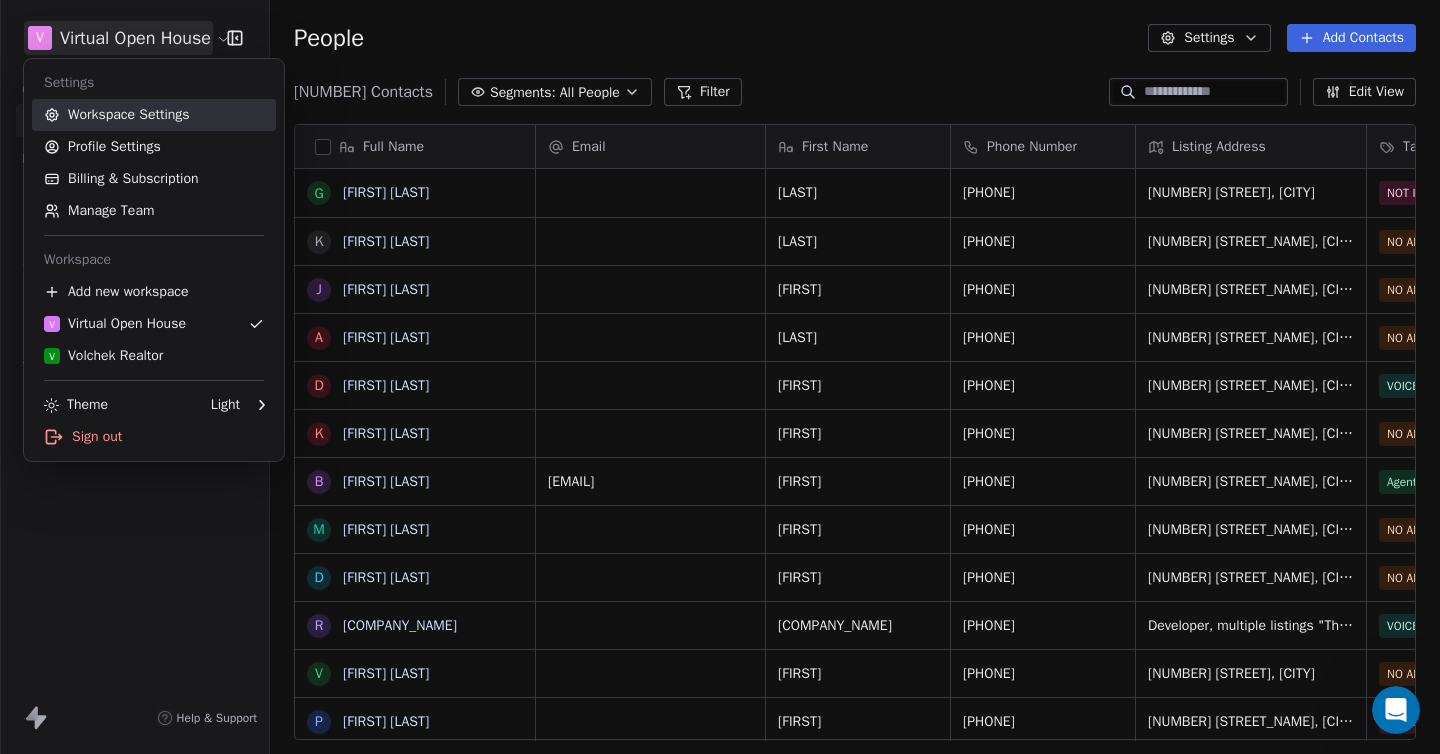 click on "Workspace Settings" at bounding box center (154, 115) 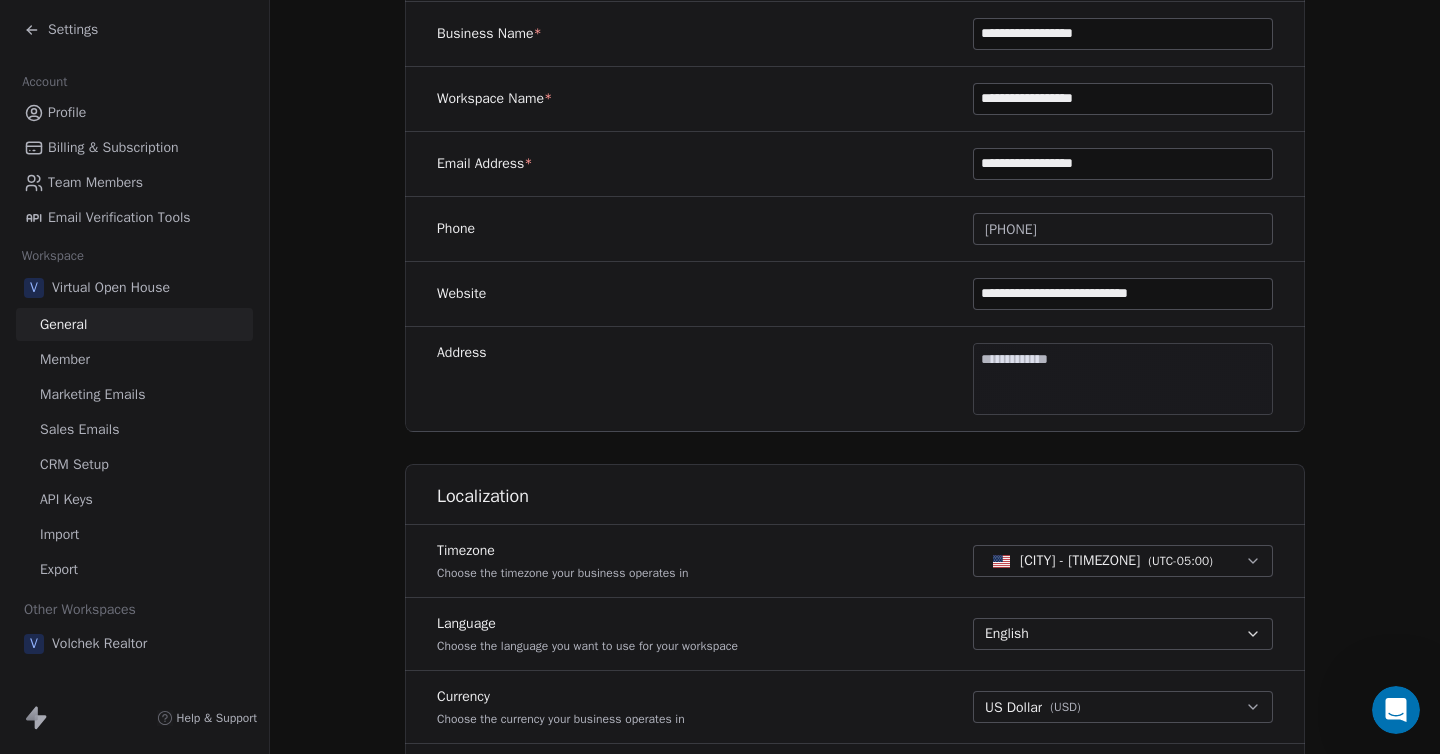 scroll, scrollTop: 408, scrollLeft: 0, axis: vertical 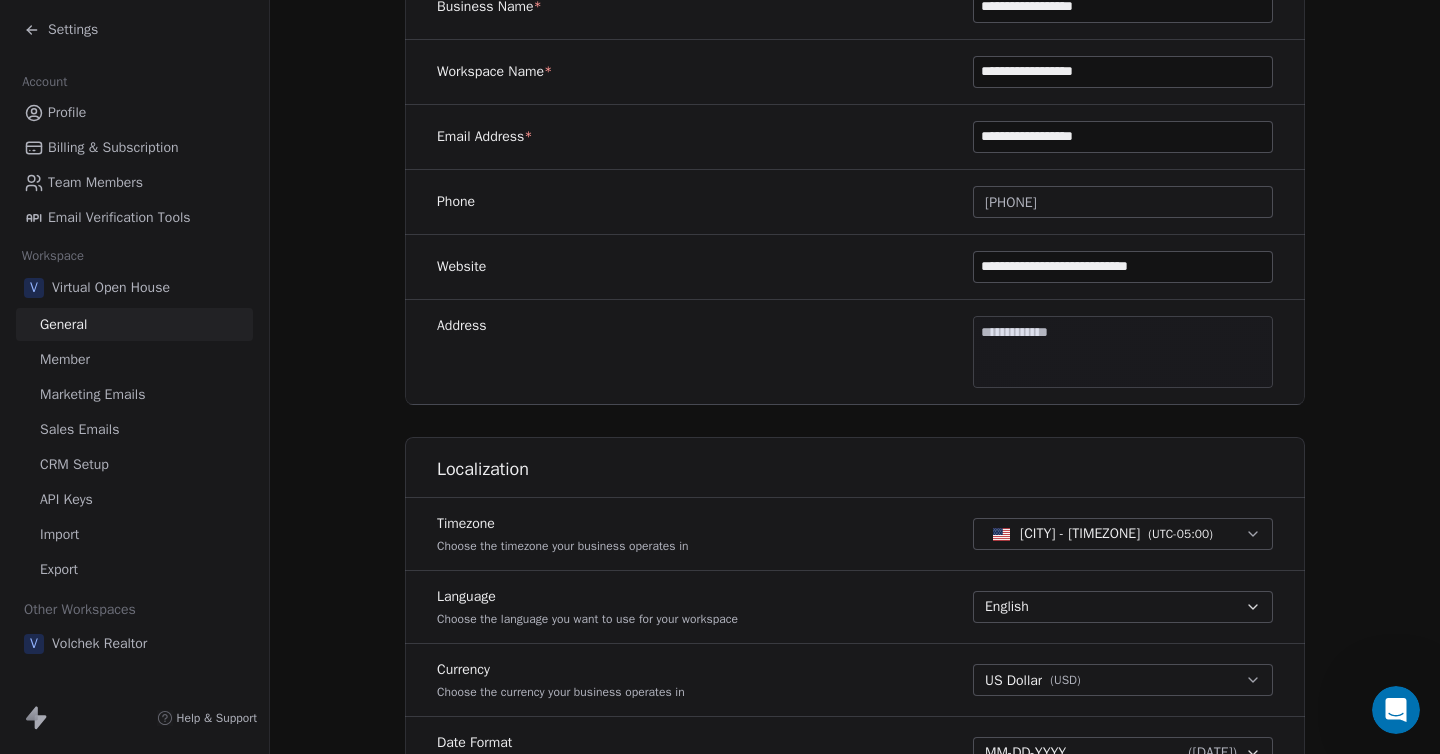 click on "**********" at bounding box center [720, 377] 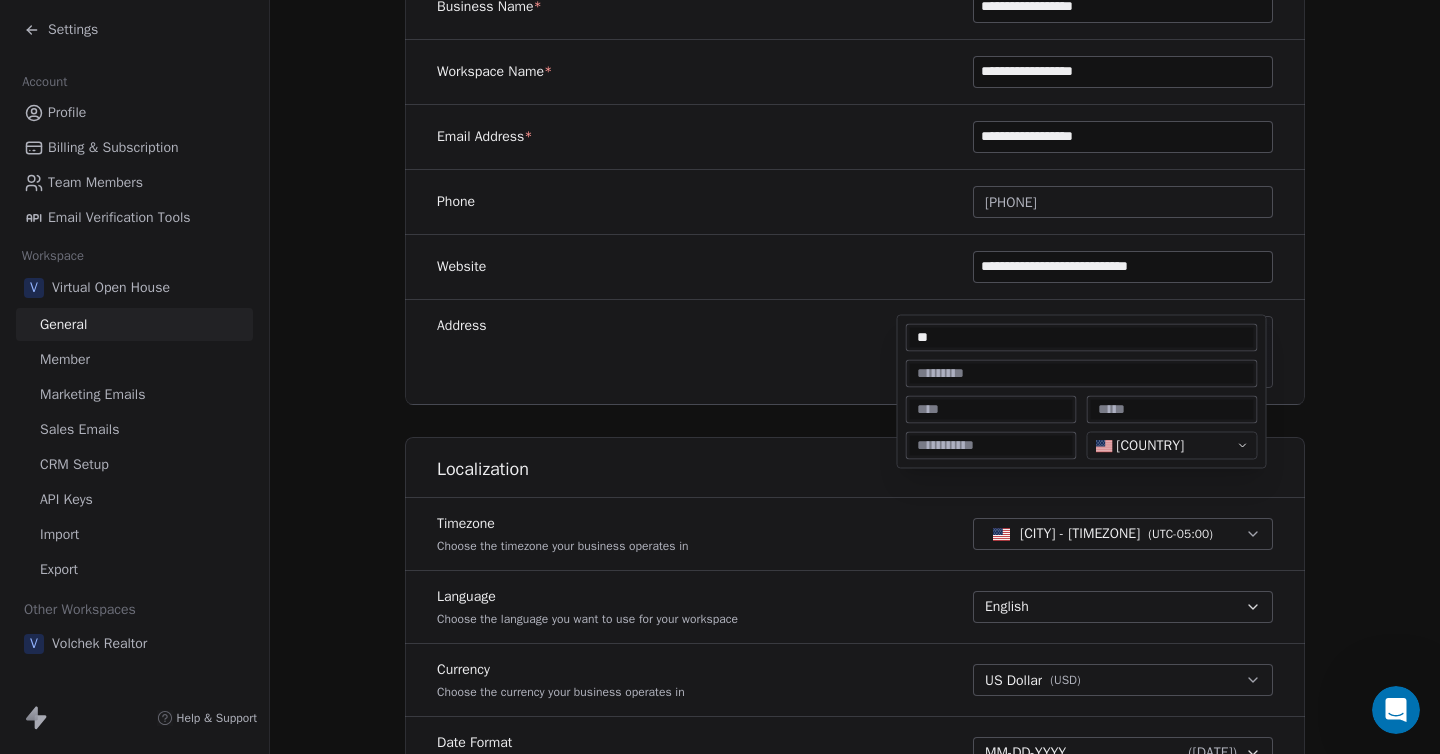type on "**********" 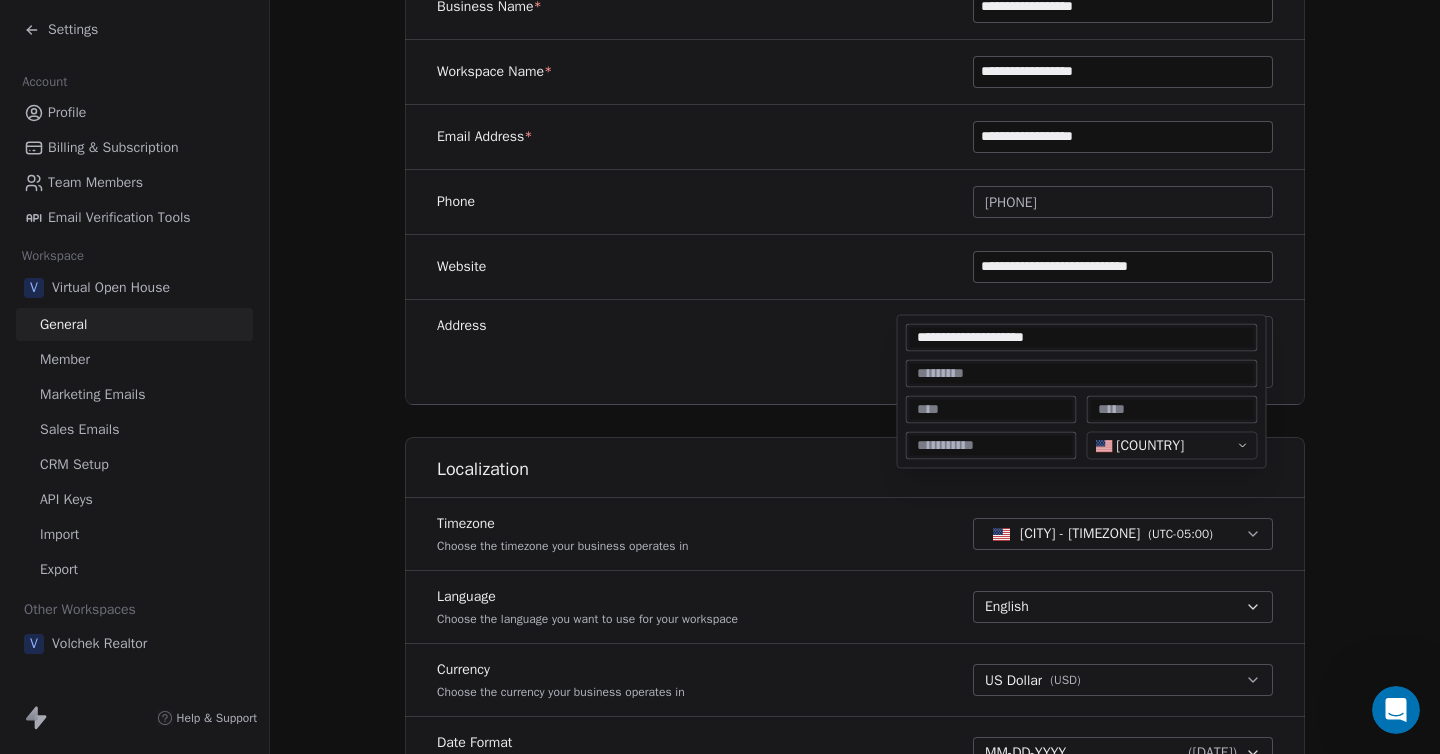 type on "**********" 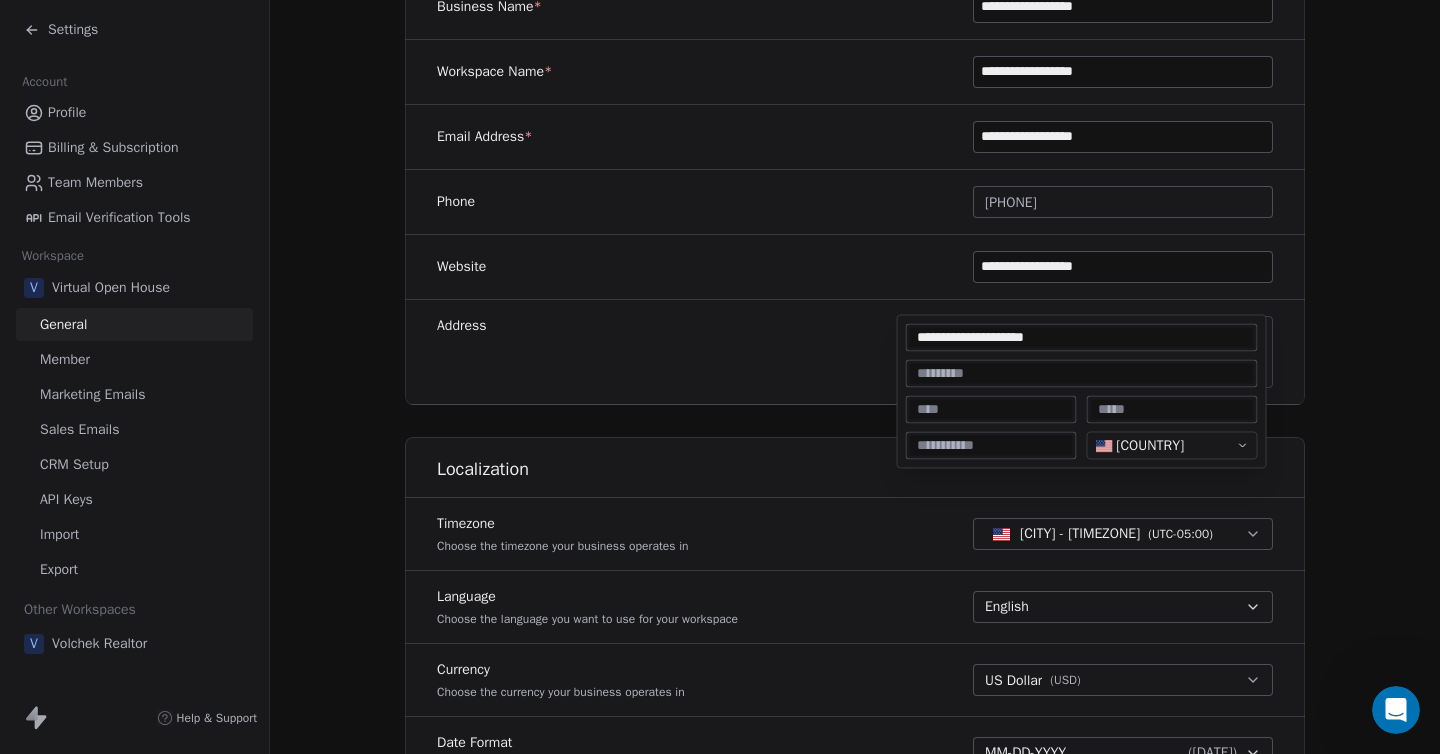 type on "****" 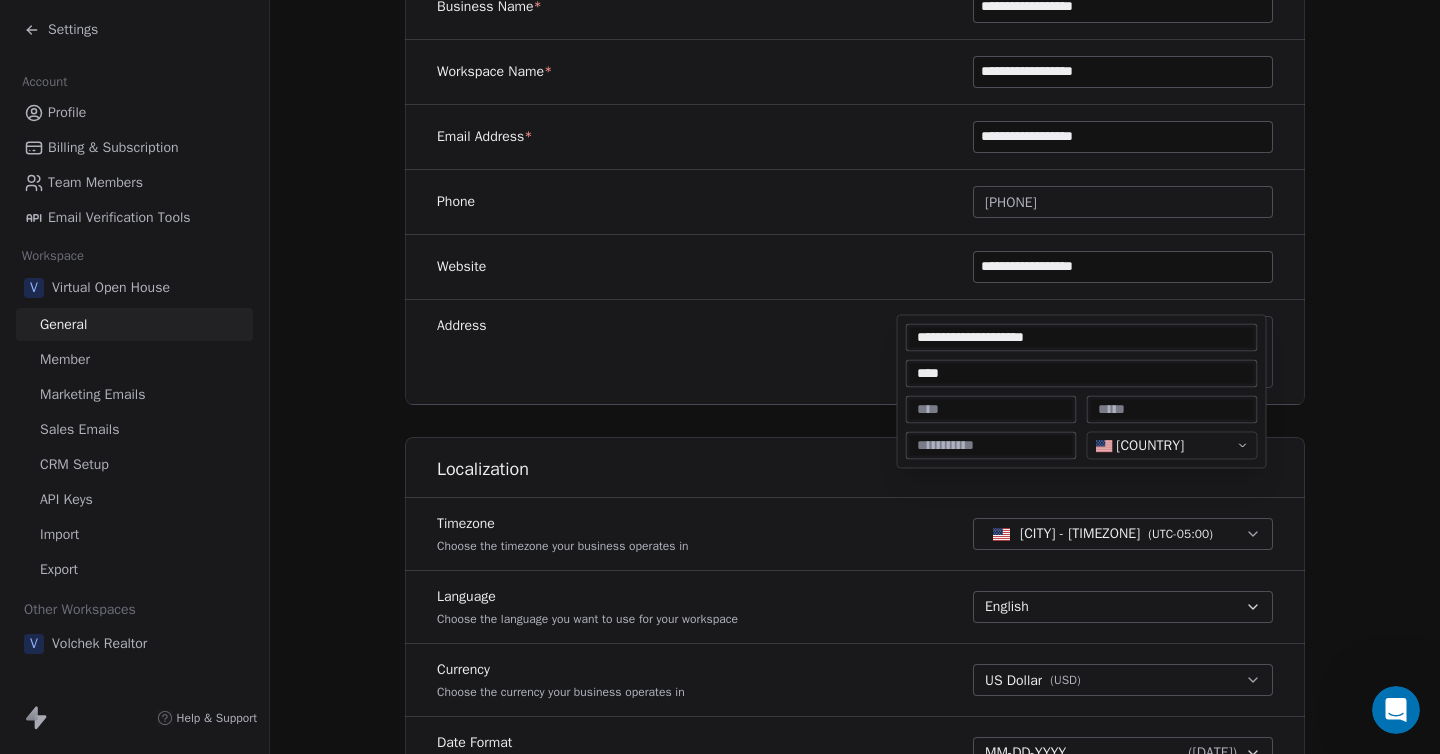 type on "*******" 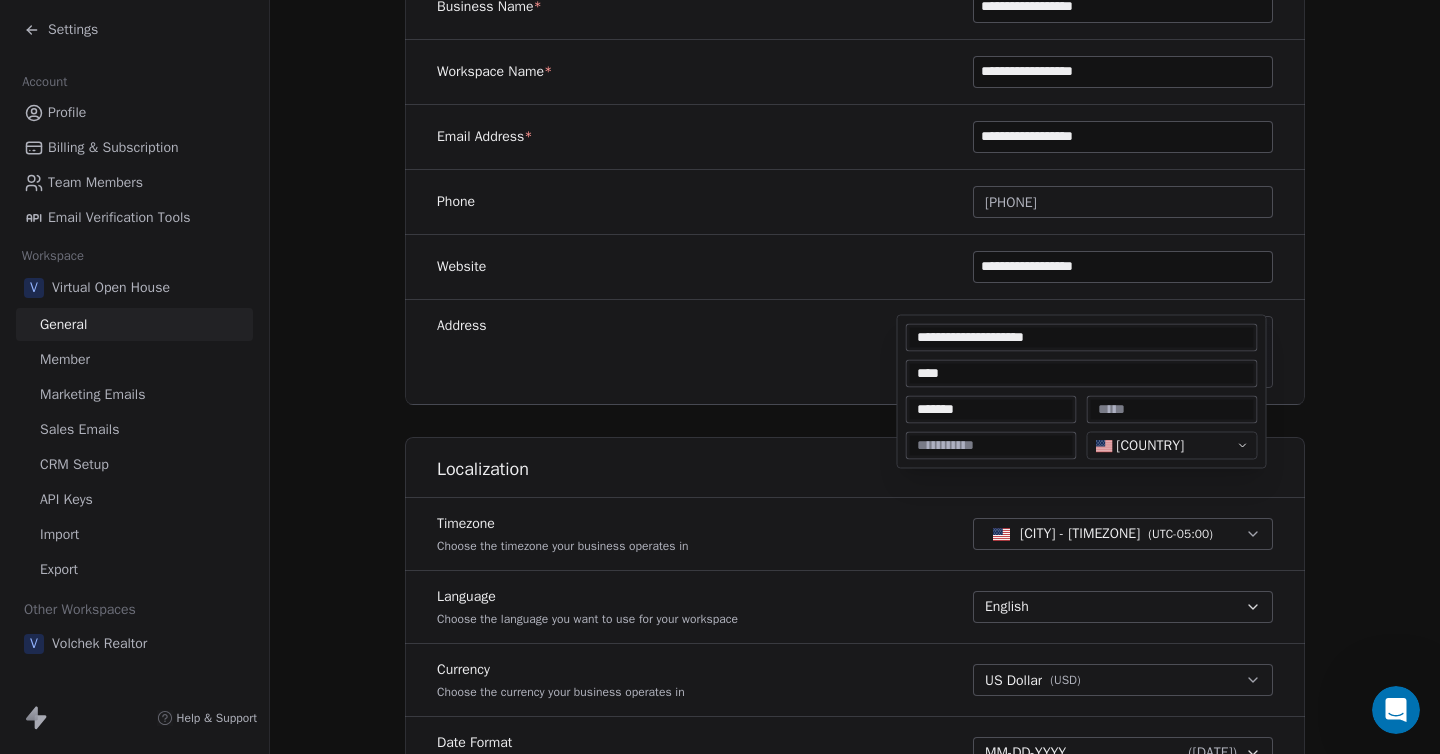 type on "**" 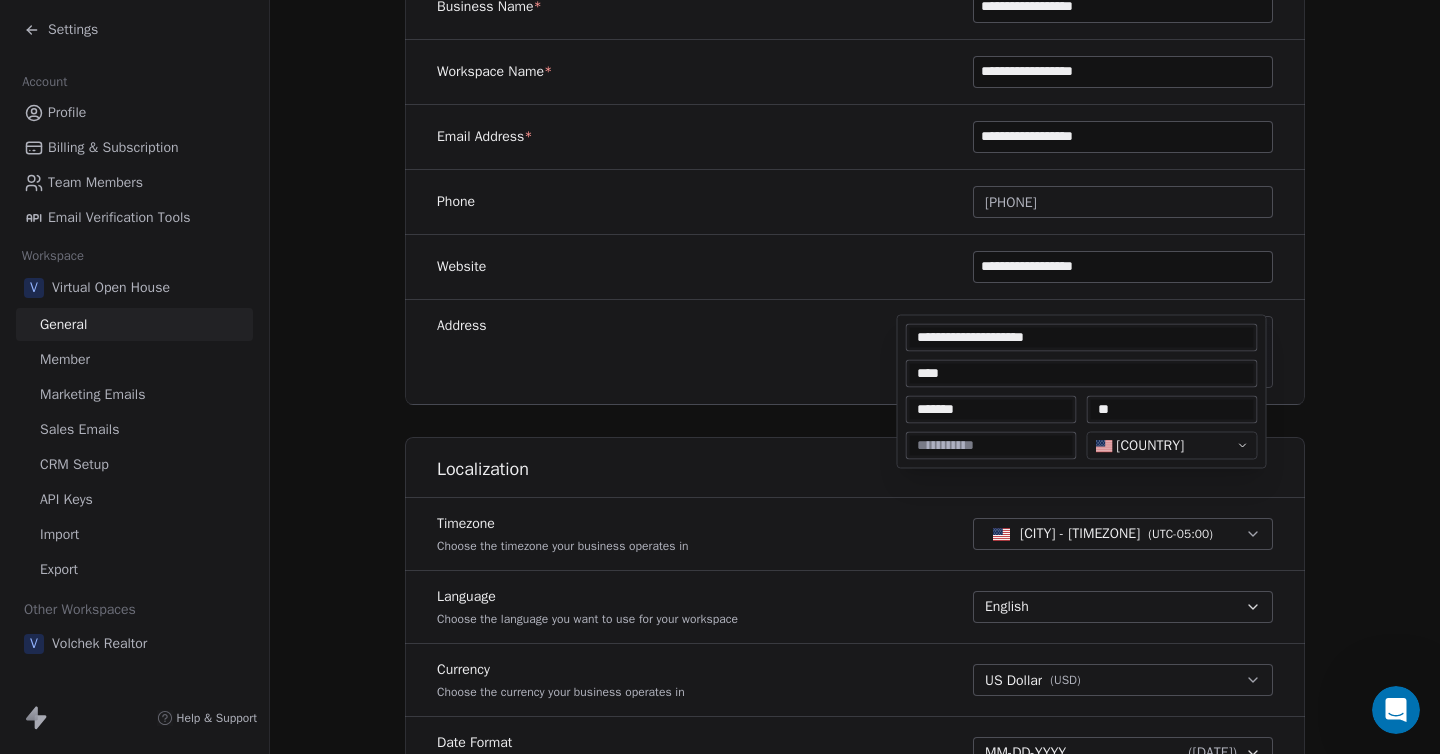 type on "*****" 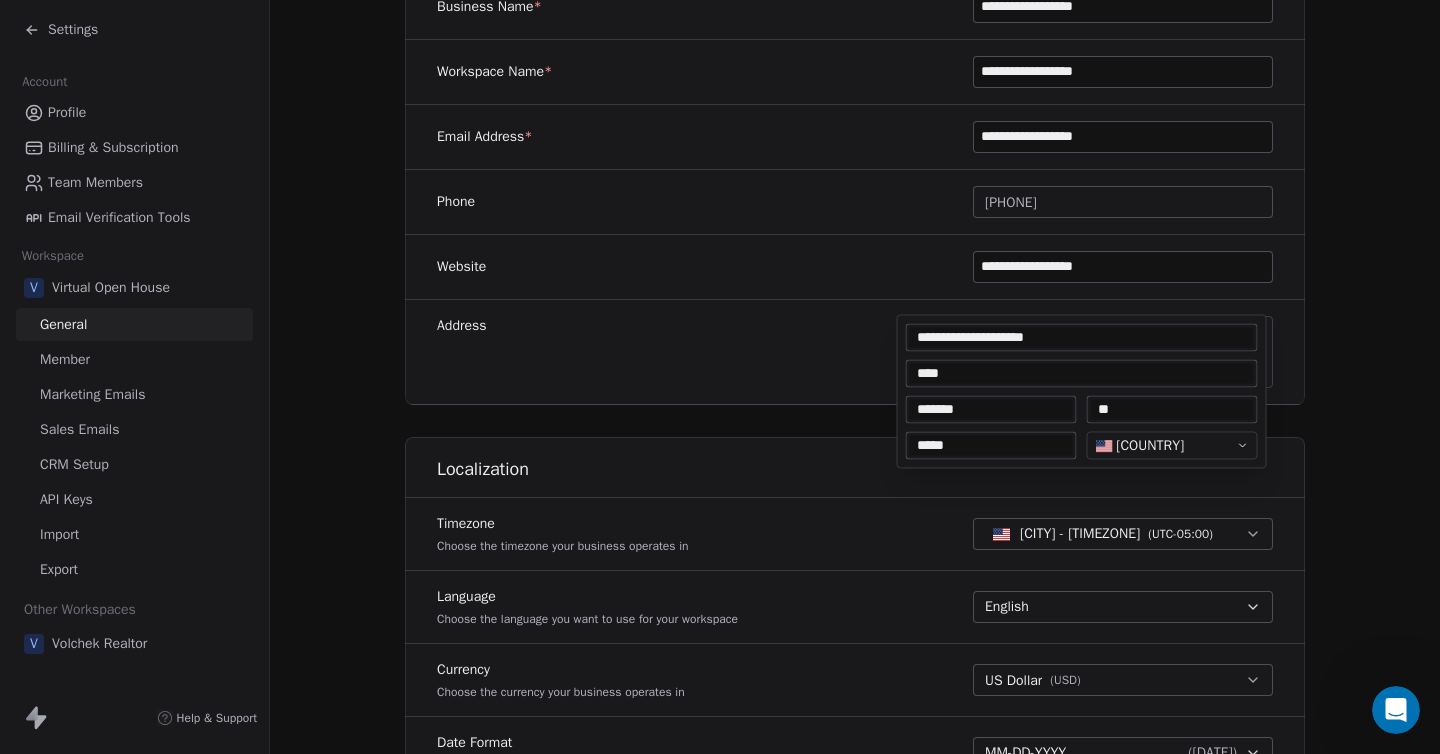 type on "**********" 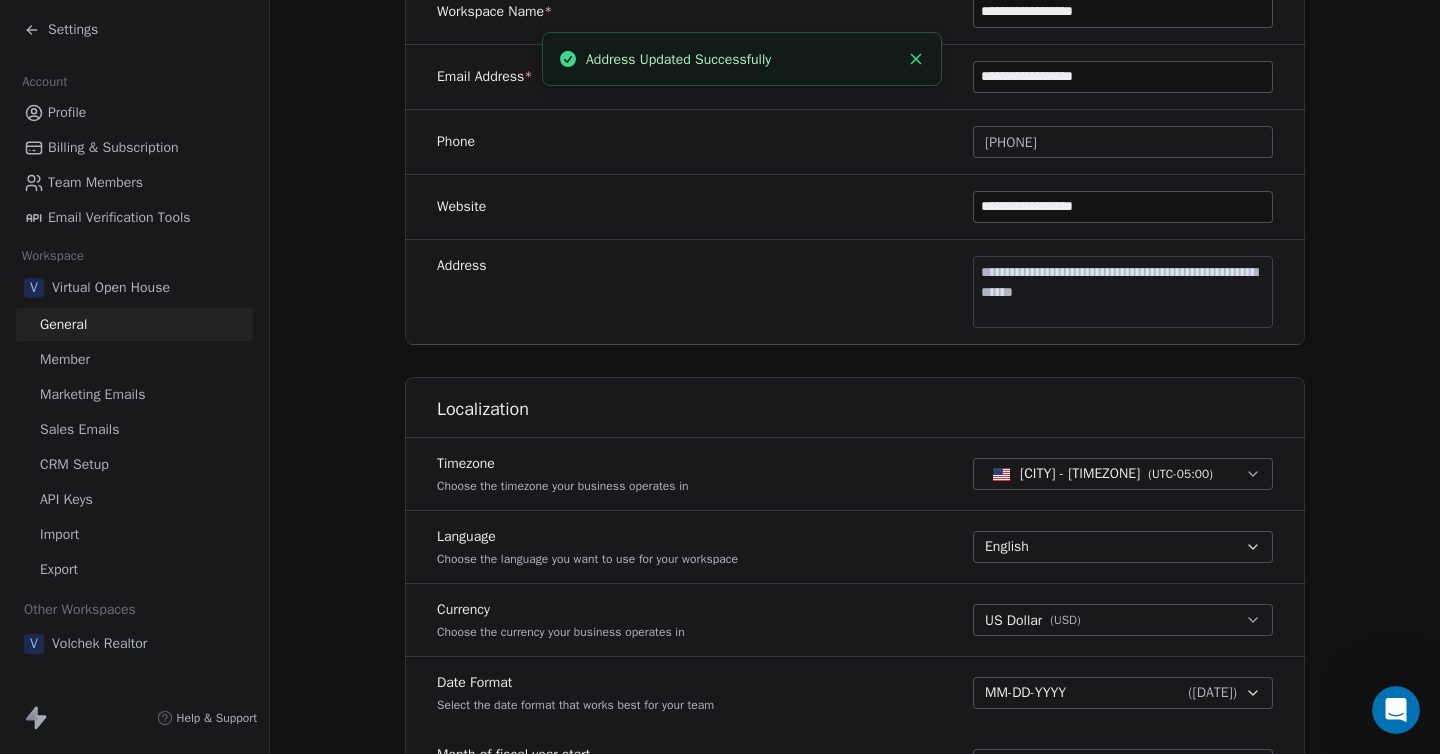 type on "**********" 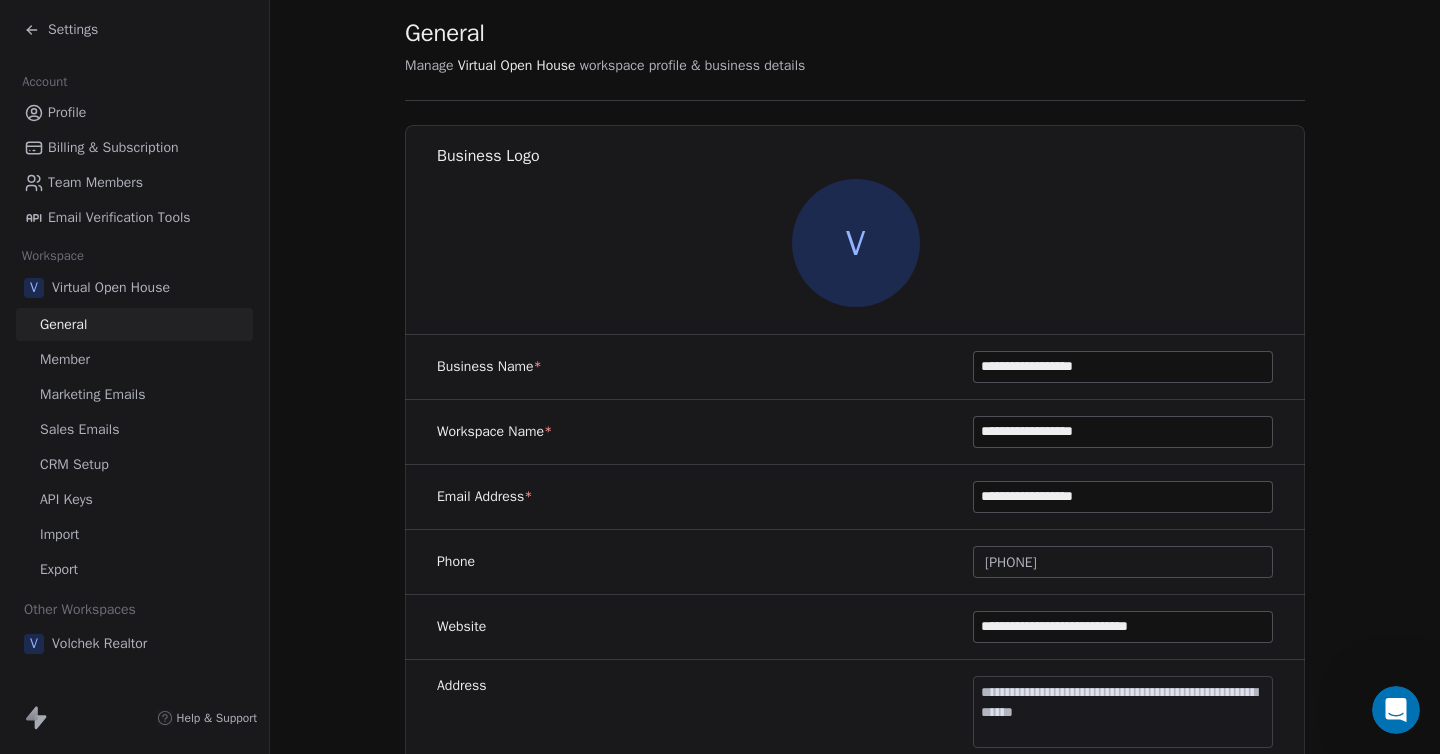 scroll, scrollTop: 0, scrollLeft: 0, axis: both 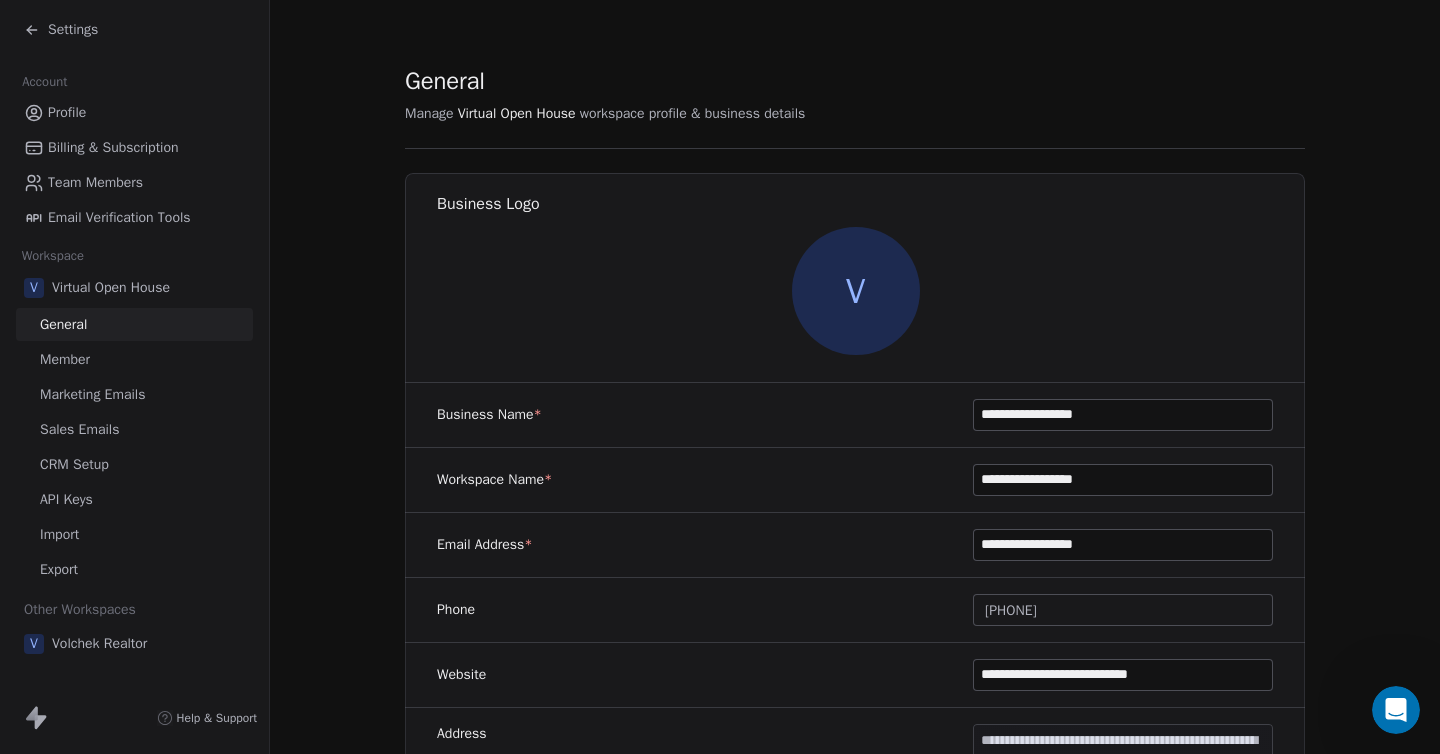 click on "Settings" at bounding box center (73, 30) 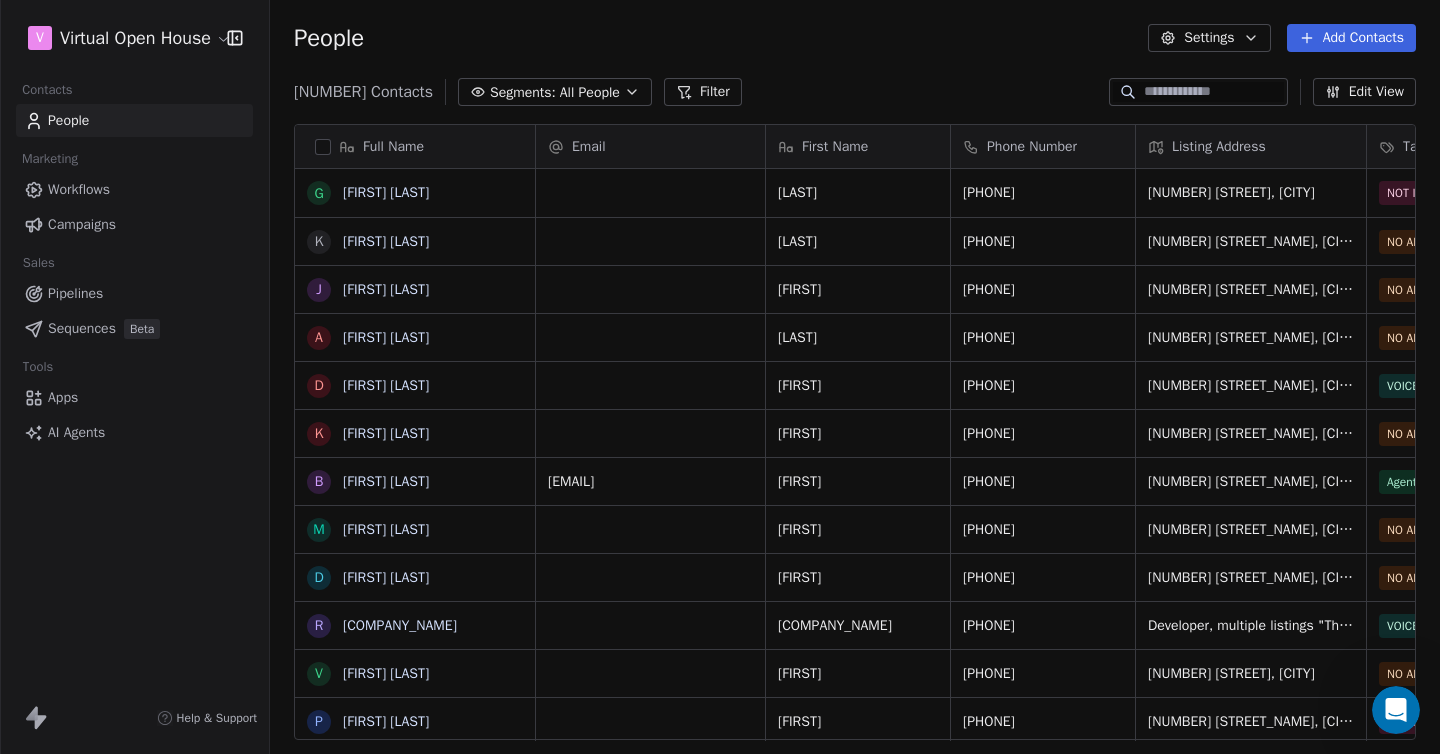 scroll, scrollTop: 16, scrollLeft: 16, axis: both 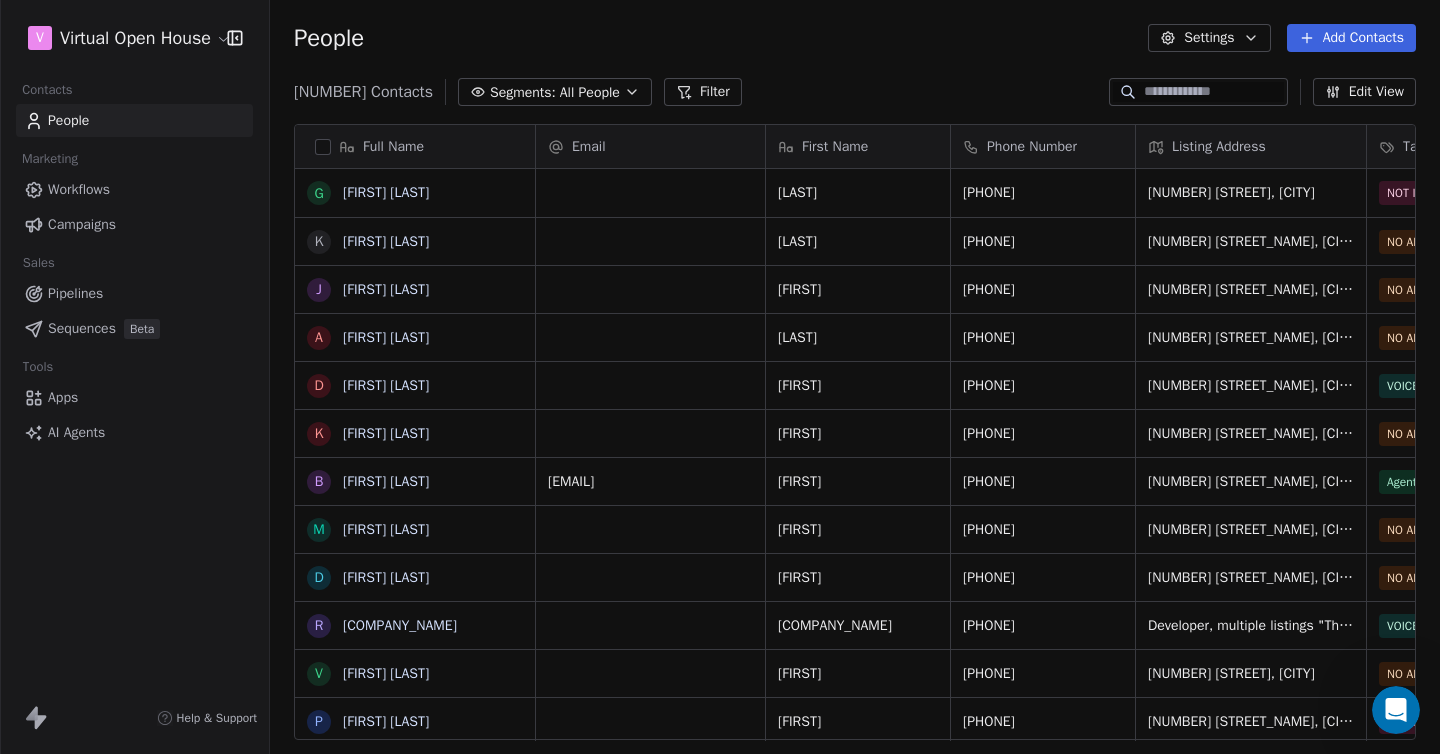 click on "Workflows" at bounding box center (79, 189) 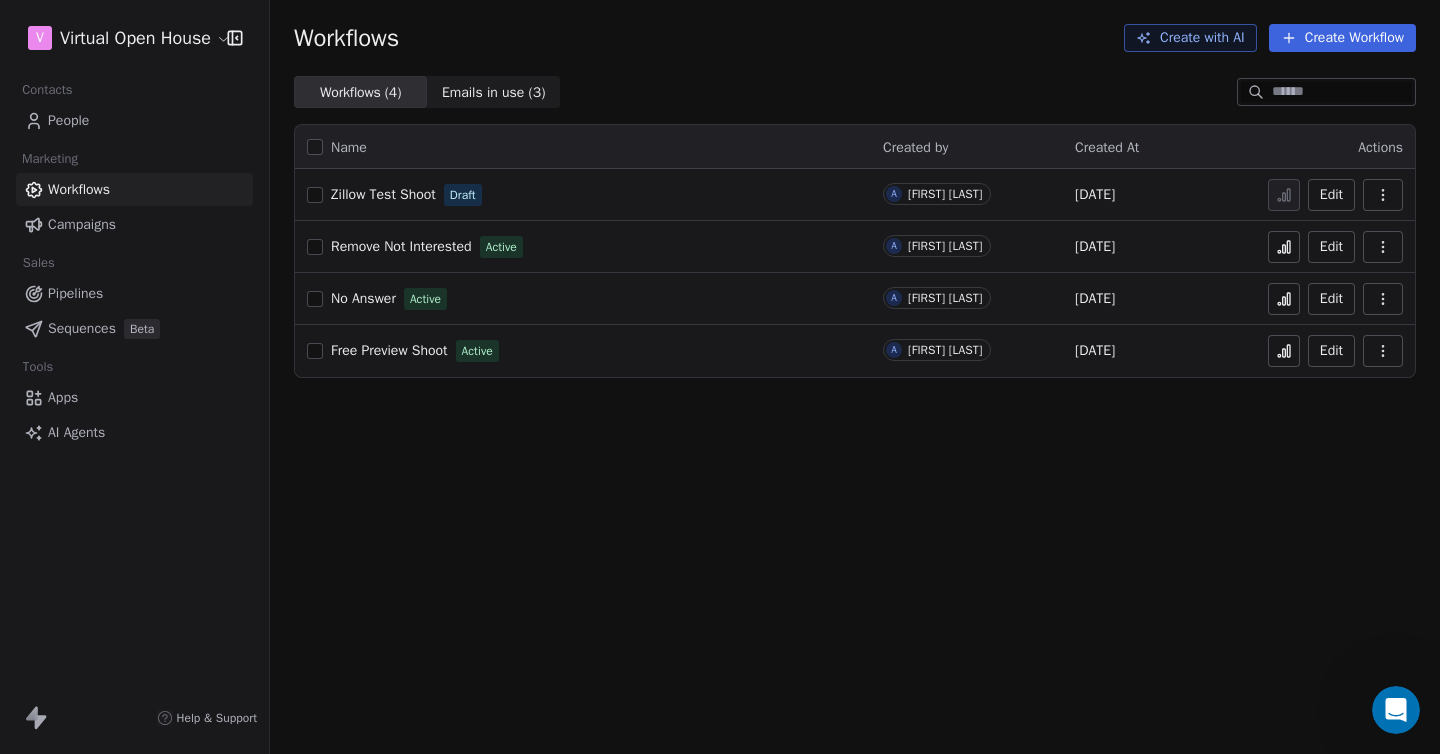 click on "Zillow Test Shoot" at bounding box center [383, 194] 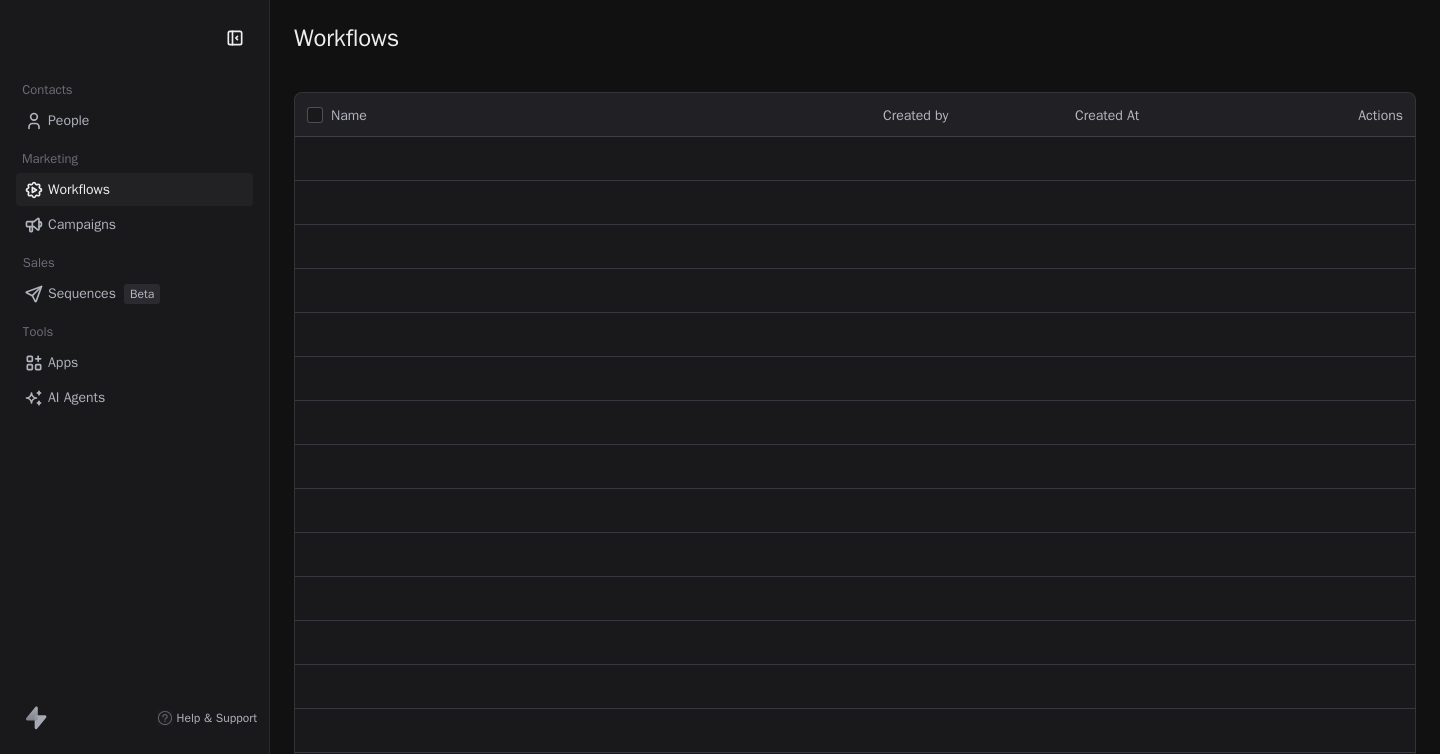 scroll, scrollTop: 0, scrollLeft: 0, axis: both 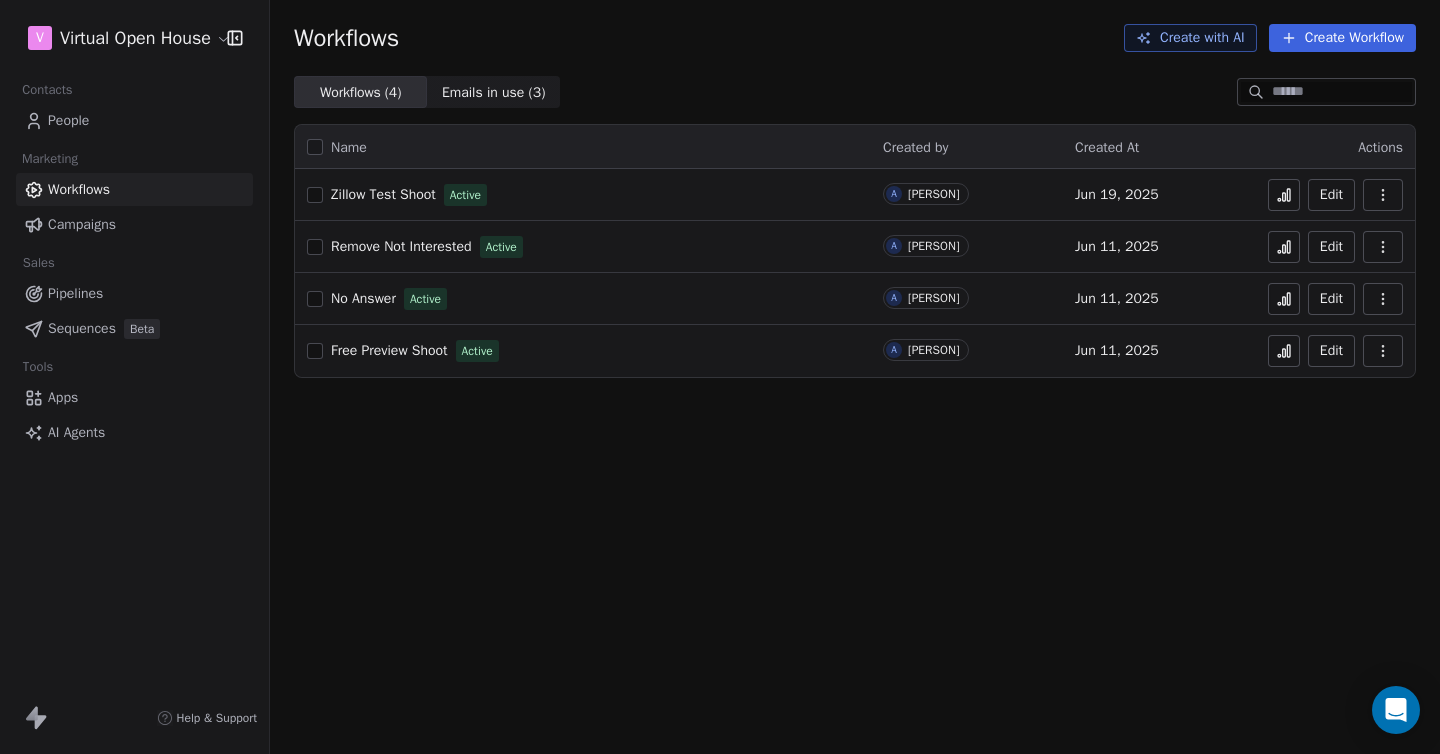 click on "Campaigns" at bounding box center [82, 224] 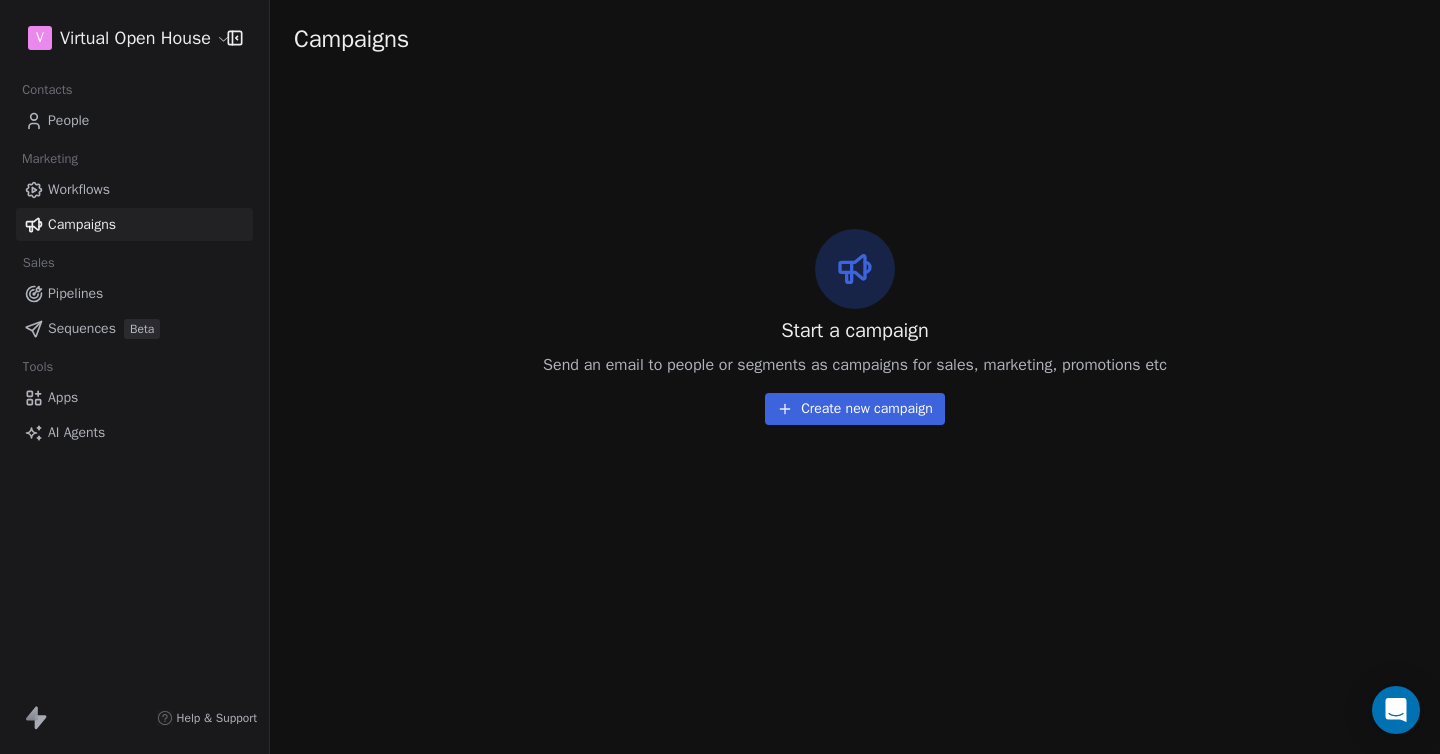 click on "Pipelines" at bounding box center (75, 293) 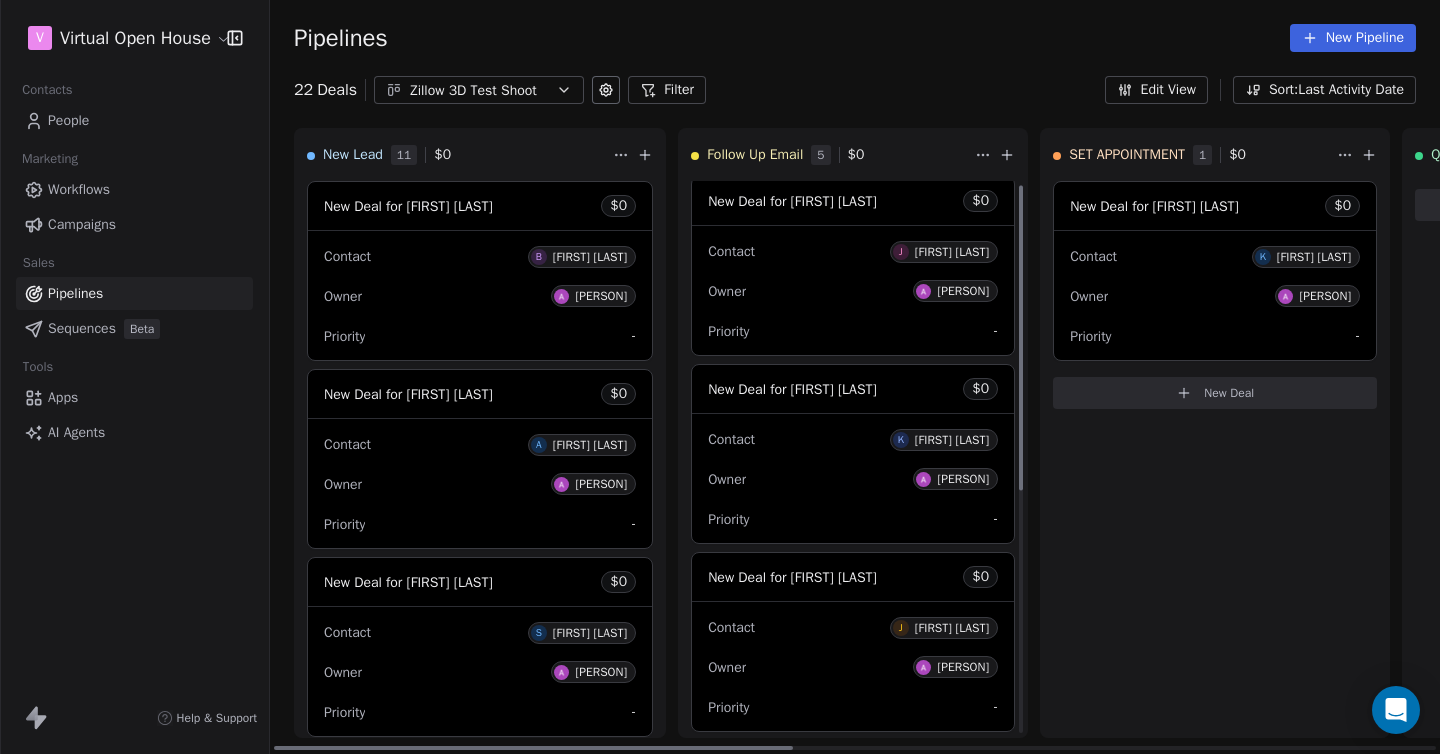 scroll, scrollTop: 0, scrollLeft: 0, axis: both 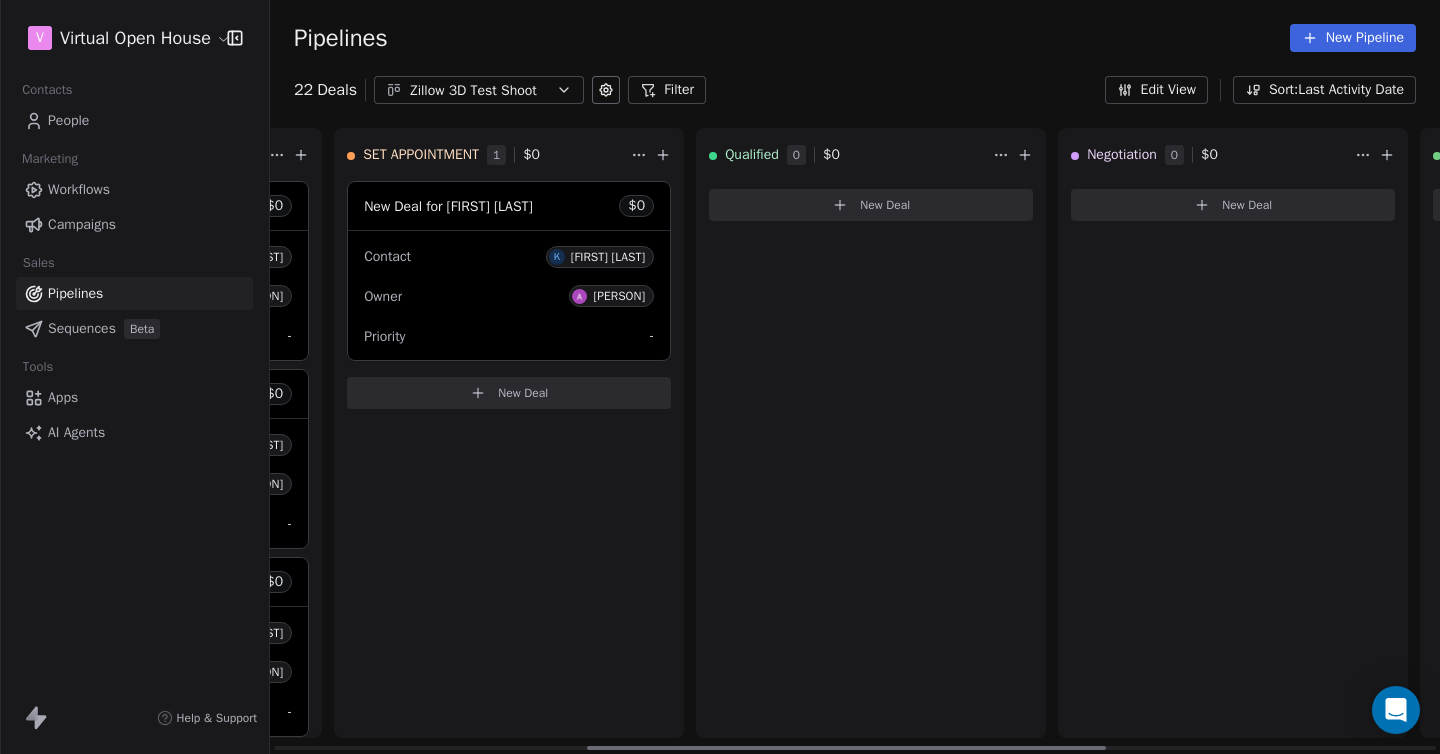 click on "Contact K Kay Shilling Owner Aleksey Volchek Priority -" at bounding box center (509, 295) 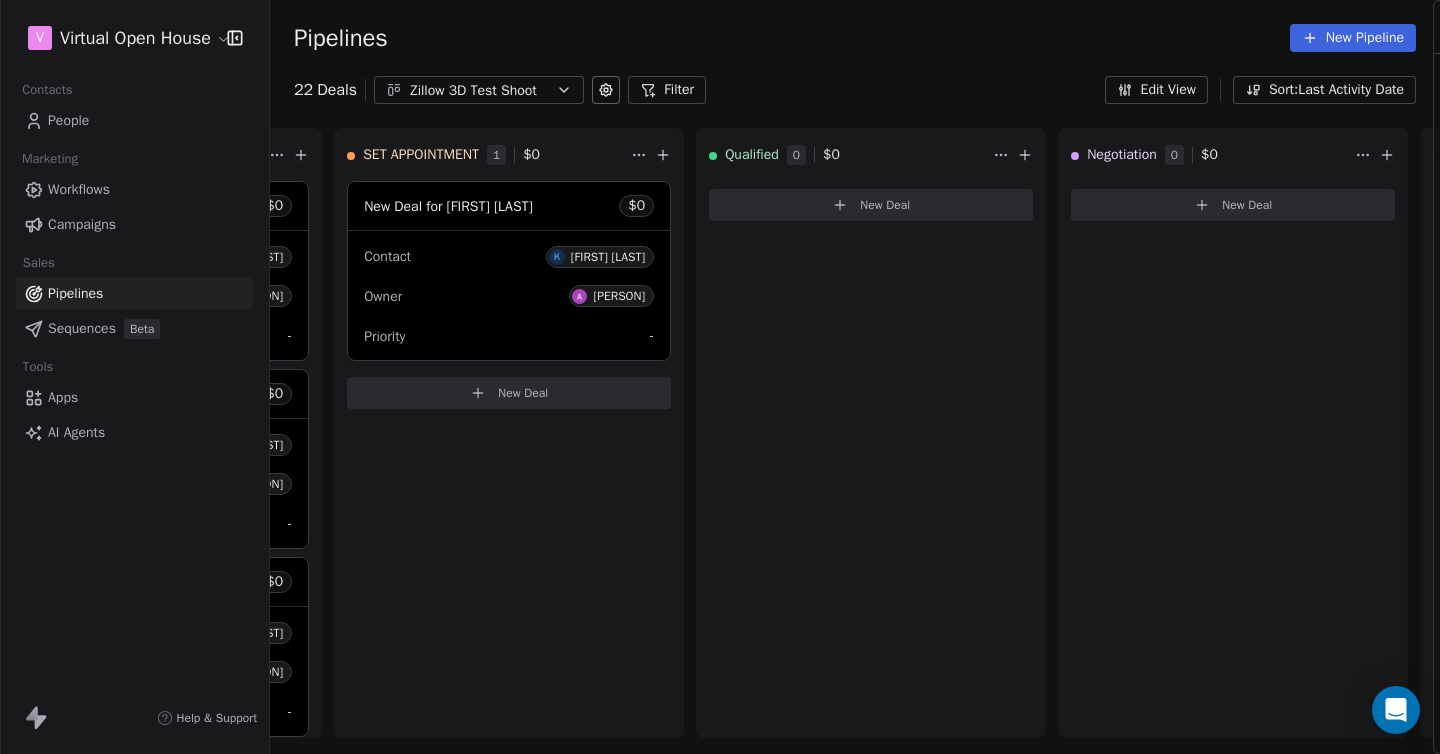 click on "SET APPOINTMENT" at bounding box center [1338, 172] 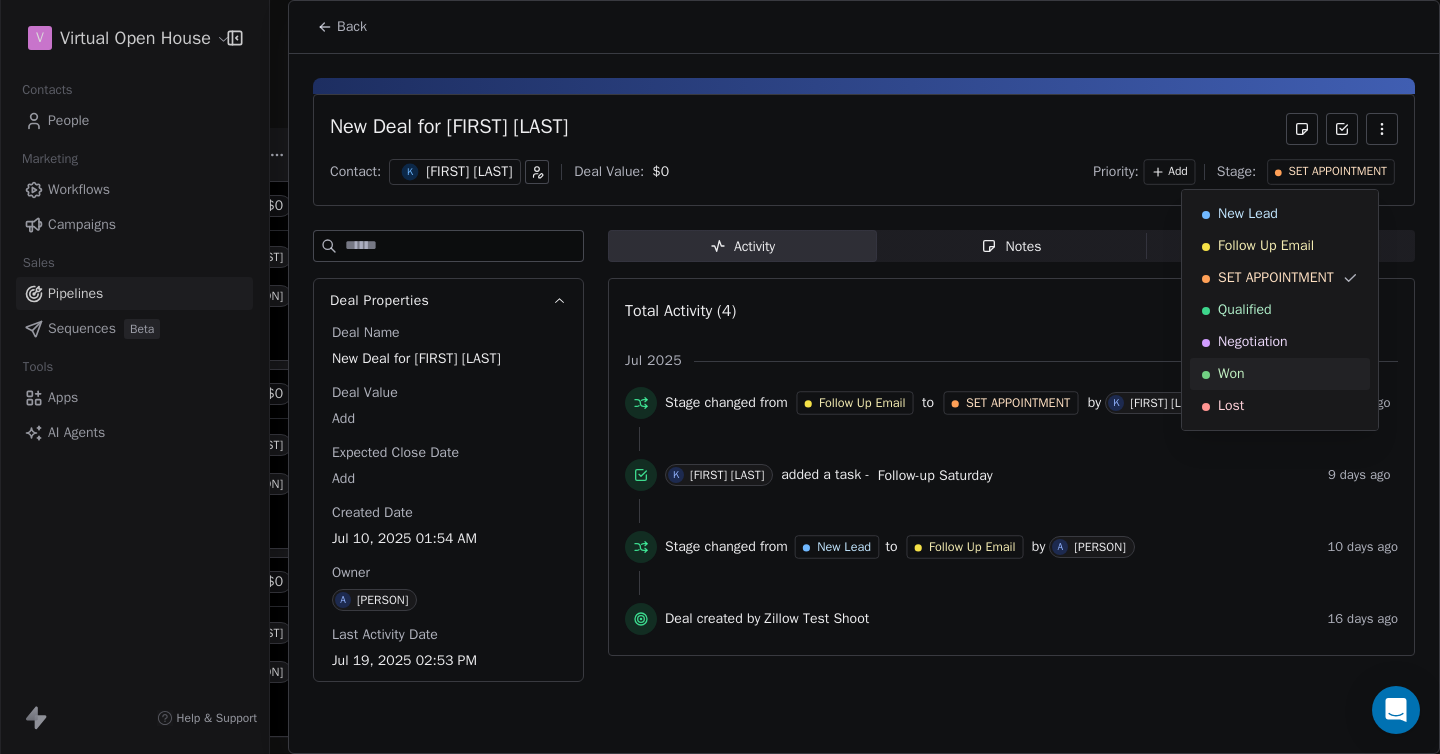 click on "Won" at bounding box center (1231, 374) 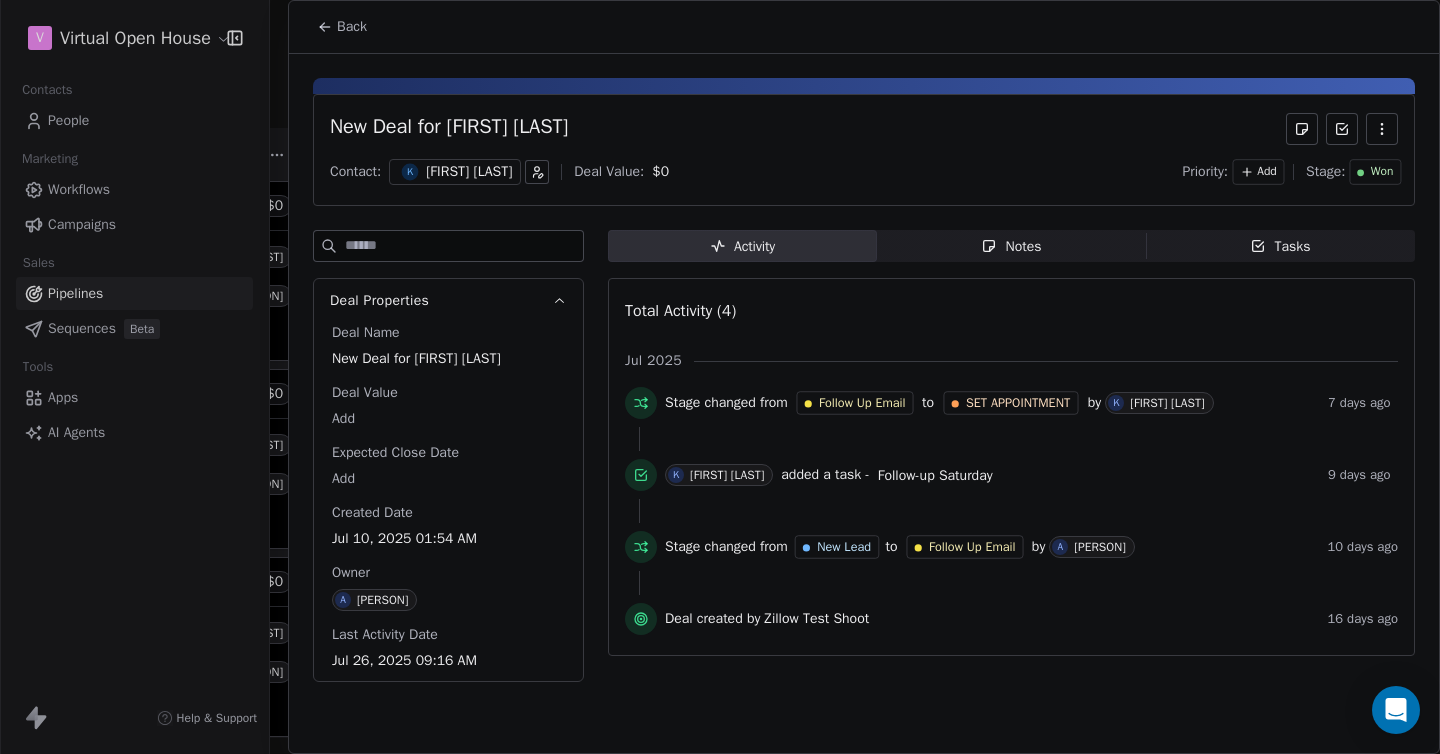 click on "Back" at bounding box center (352, 27) 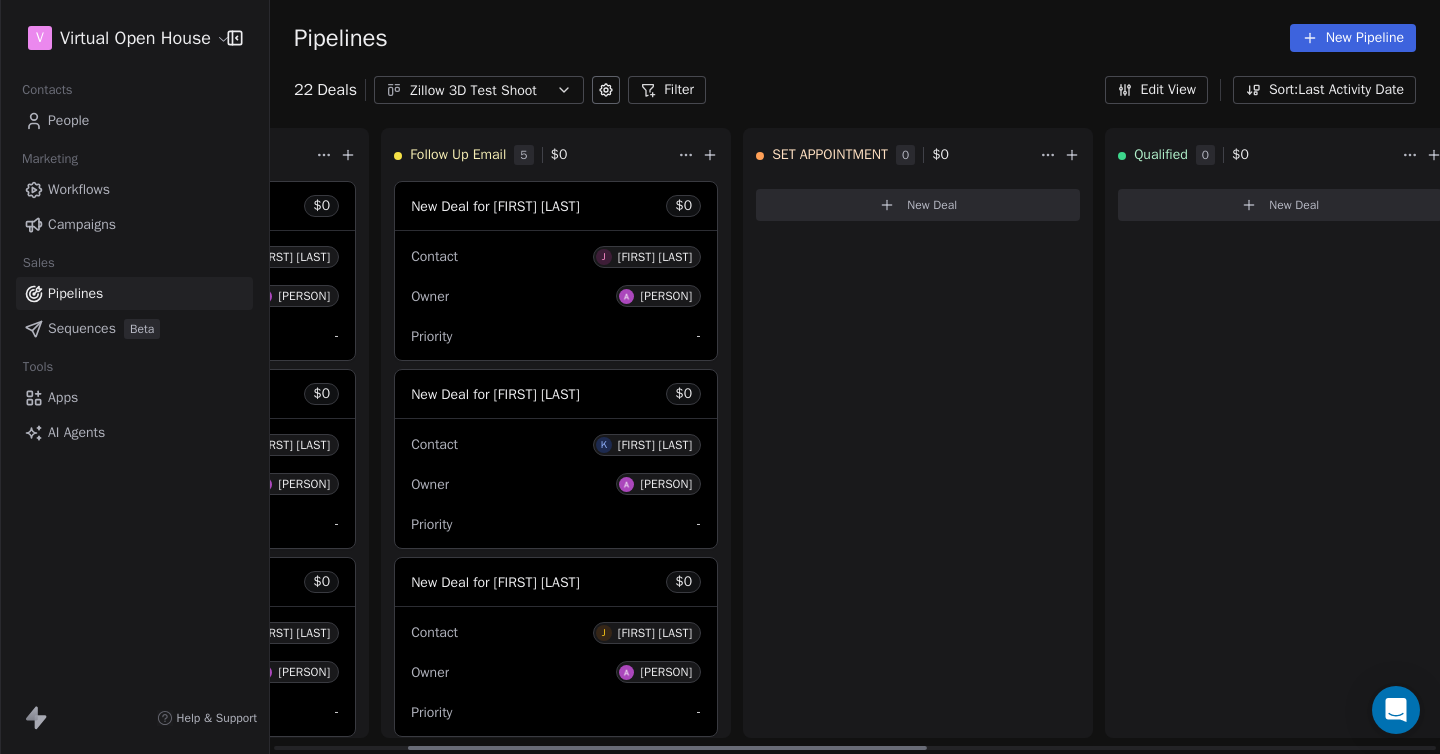 scroll, scrollTop: 0, scrollLeft: 303, axis: horizontal 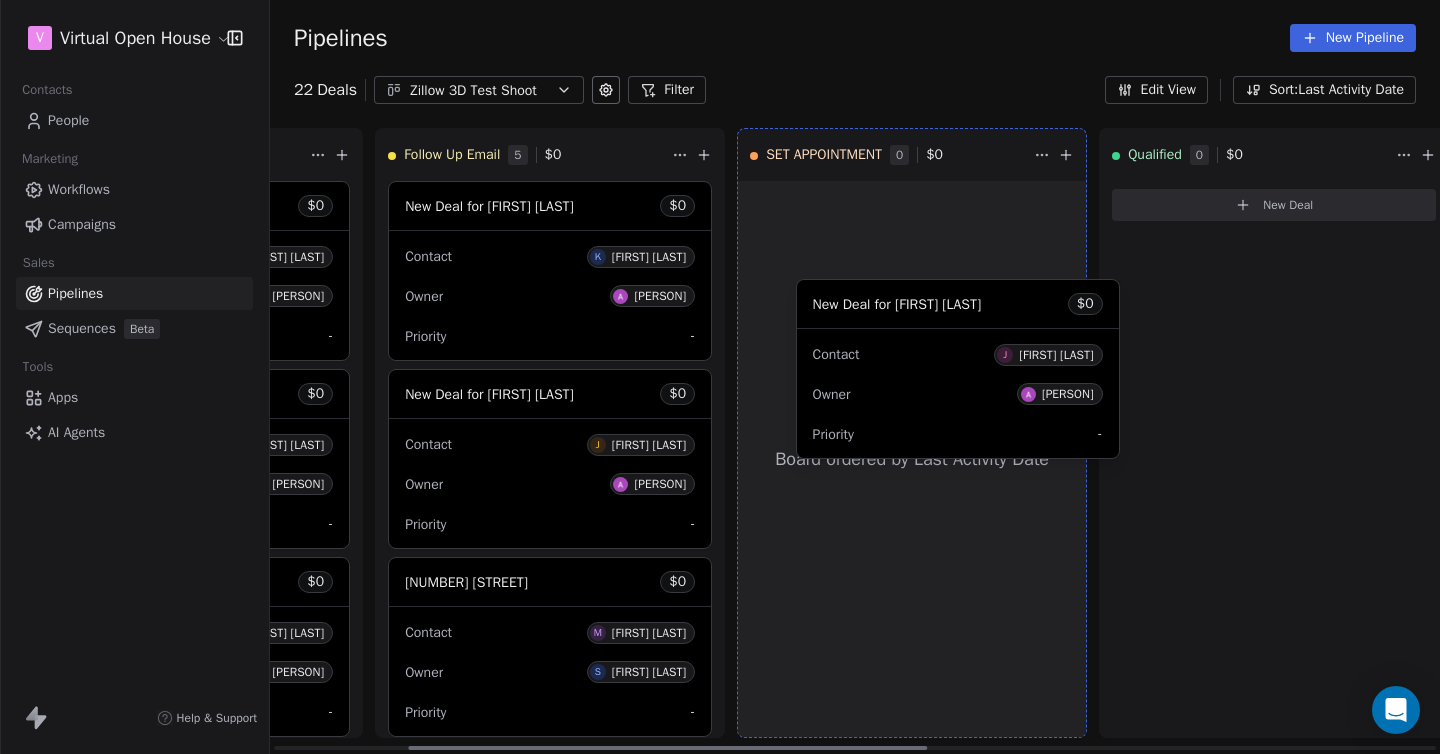drag, startPoint x: 548, startPoint y: 209, endPoint x: 927, endPoint y: 307, distance: 391.4652 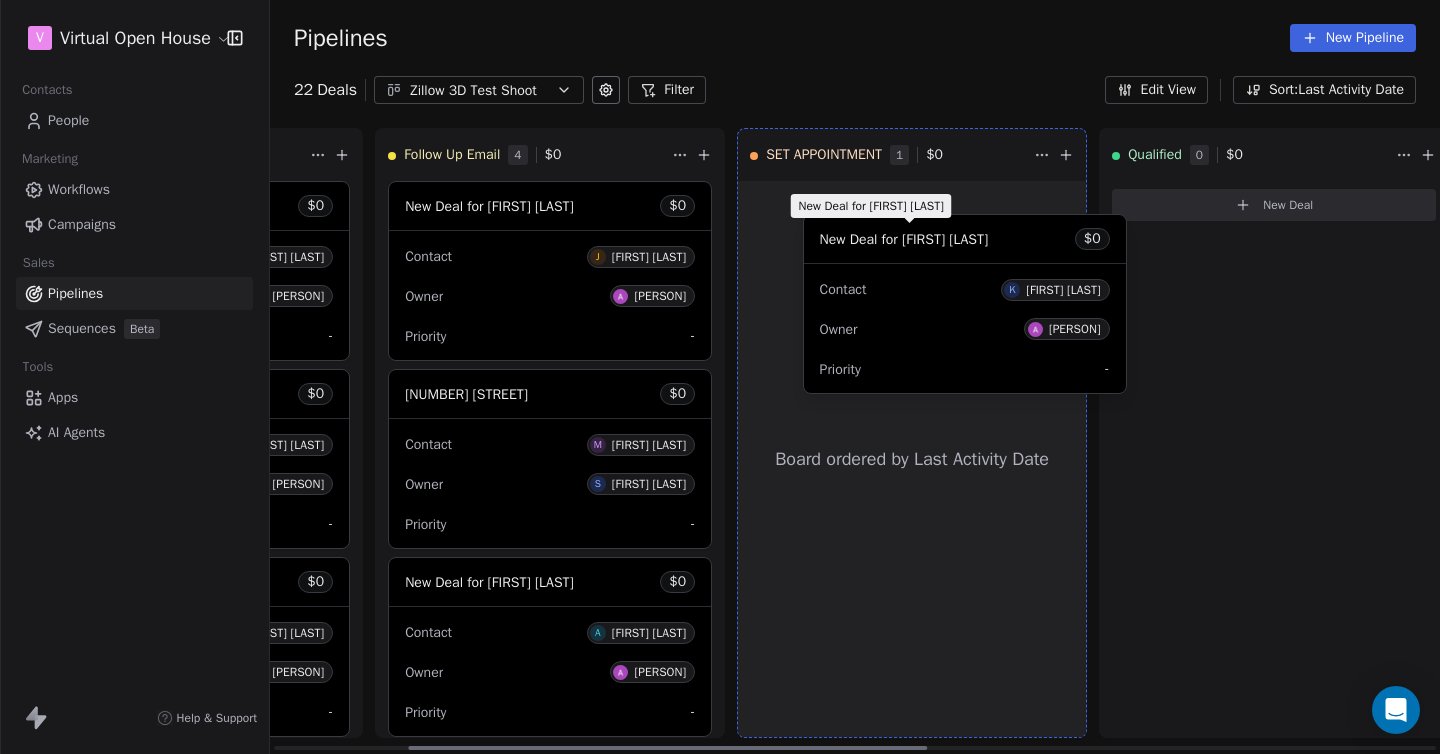 drag, startPoint x: 521, startPoint y: 209, endPoint x: 908, endPoint y: 242, distance: 388.40442 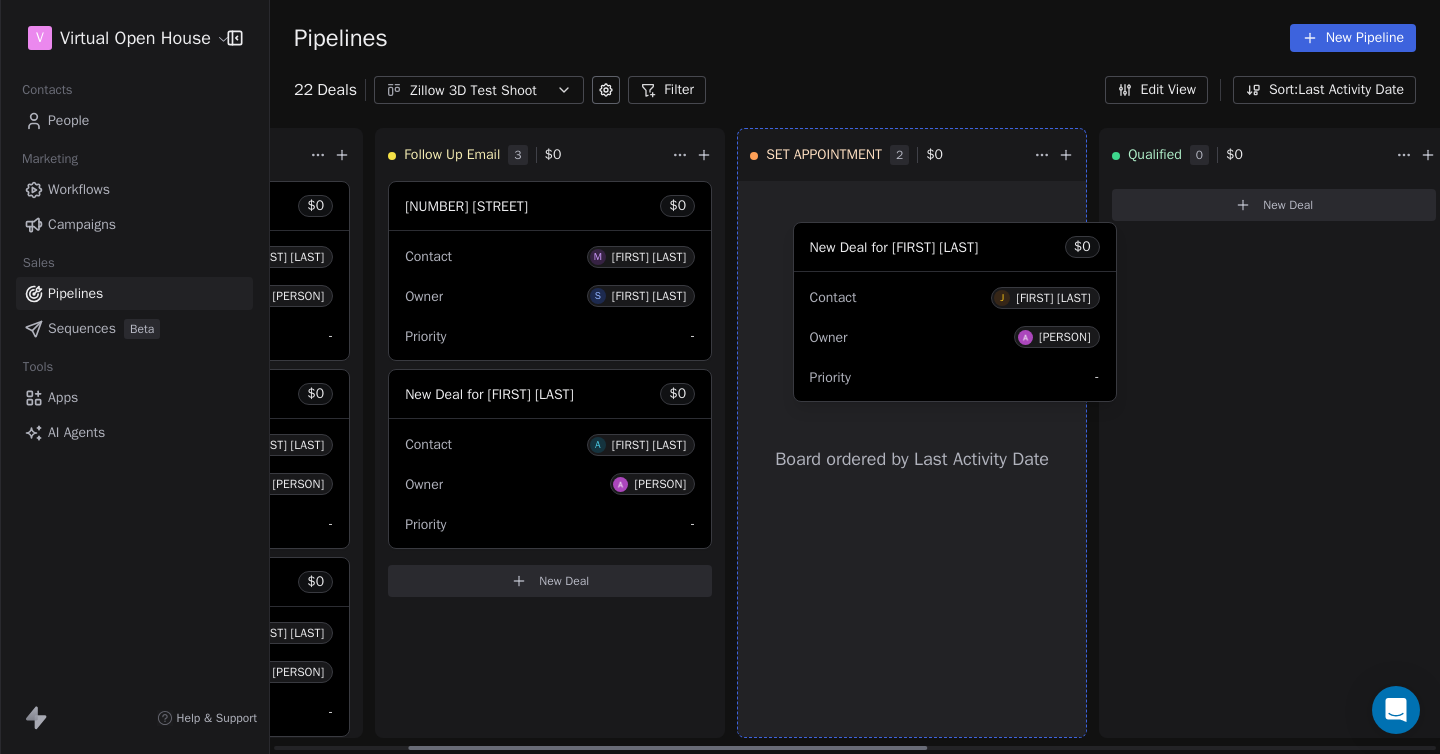 drag, startPoint x: 545, startPoint y: 231, endPoint x: 922, endPoint y: 271, distance: 379.1161 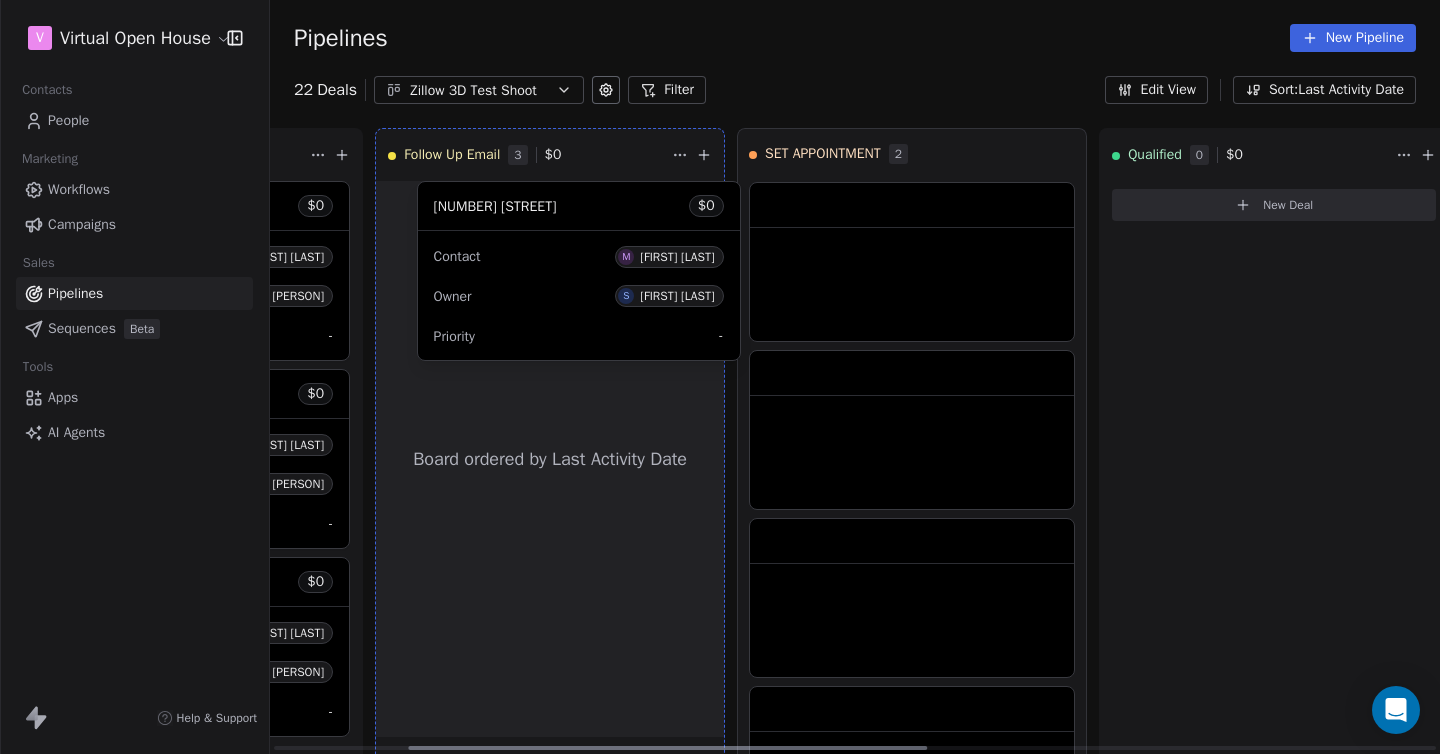 drag, startPoint x: 558, startPoint y: 247, endPoint x: 876, endPoint y: 275, distance: 319.23032 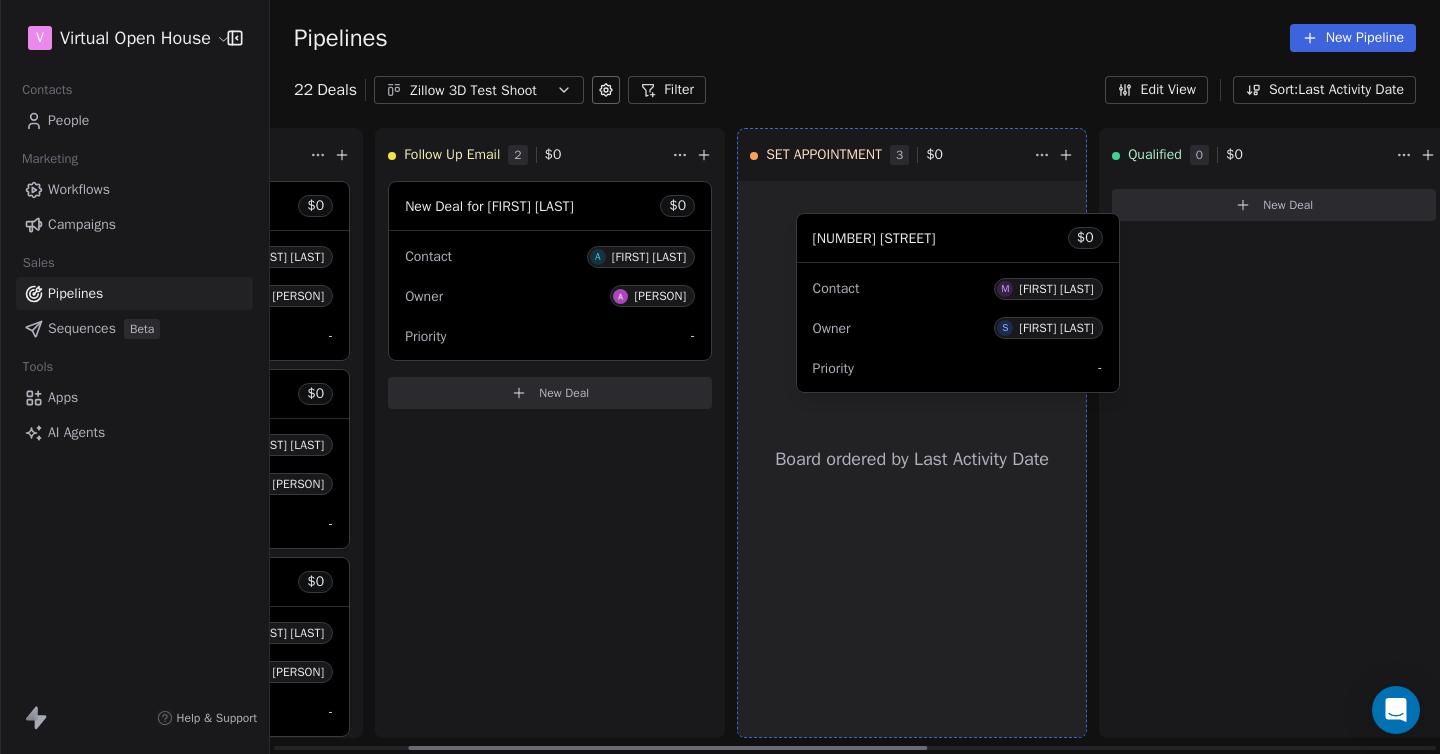 drag, startPoint x: 519, startPoint y: 201, endPoint x: 898, endPoint y: 233, distance: 380.3485 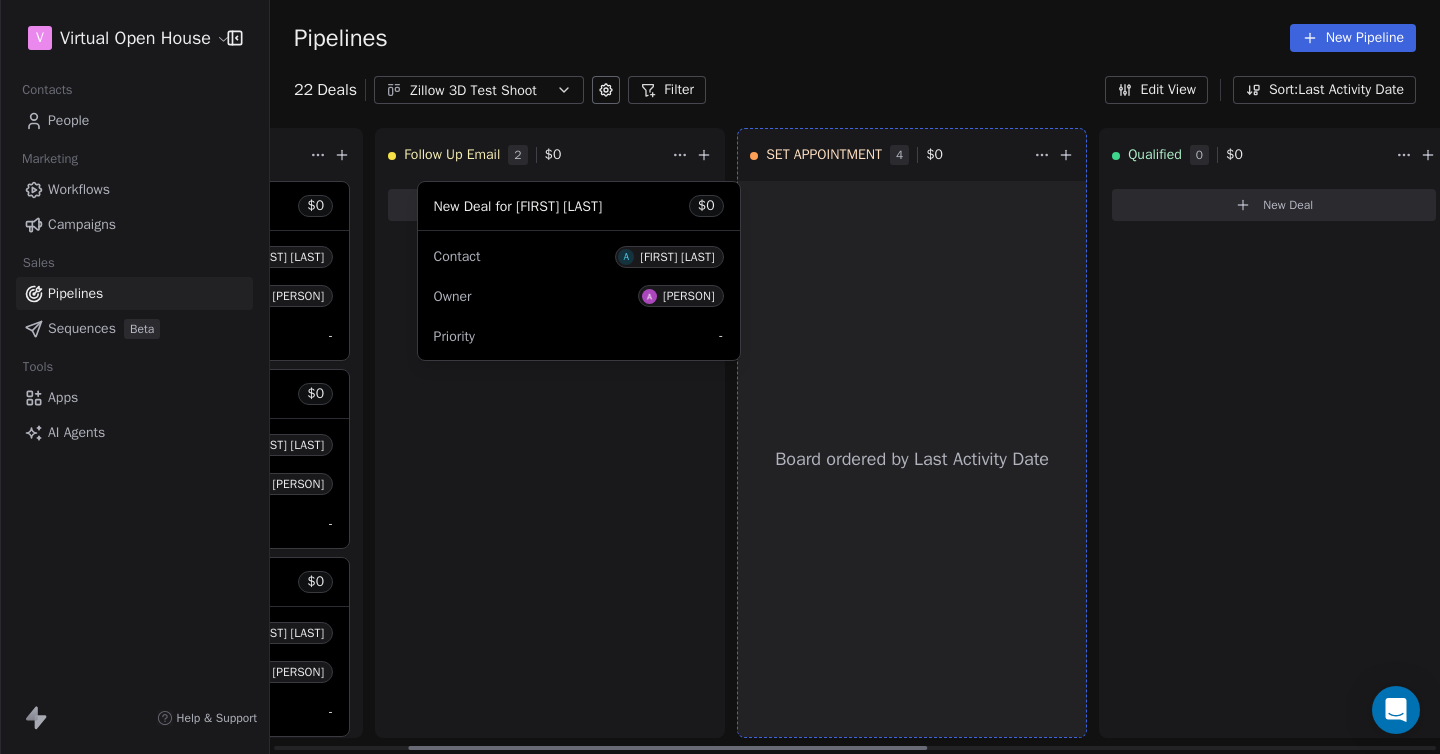 drag, startPoint x: 526, startPoint y: 216, endPoint x: 875, endPoint y: 218, distance: 349.00574 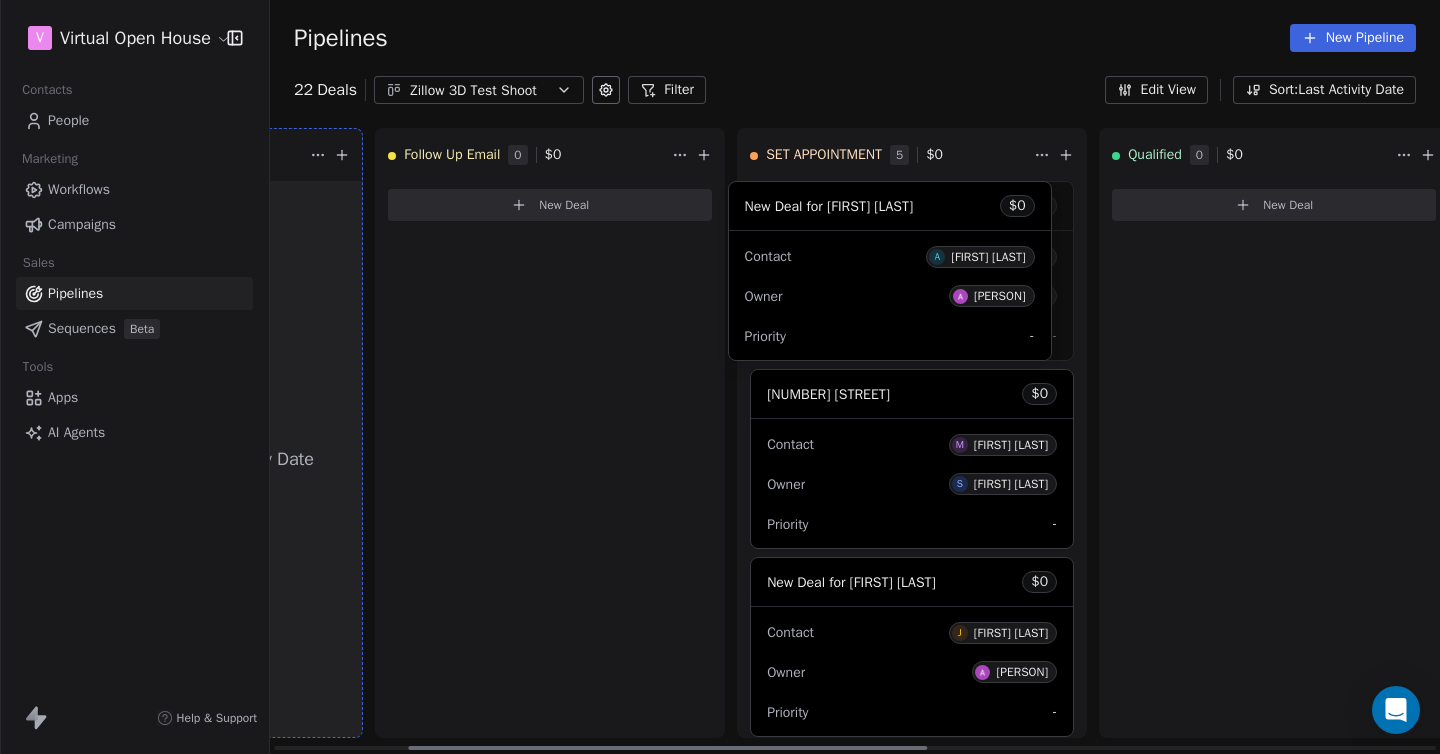 drag, startPoint x: 563, startPoint y: 182, endPoint x: 937, endPoint y: 218, distance: 375.72864 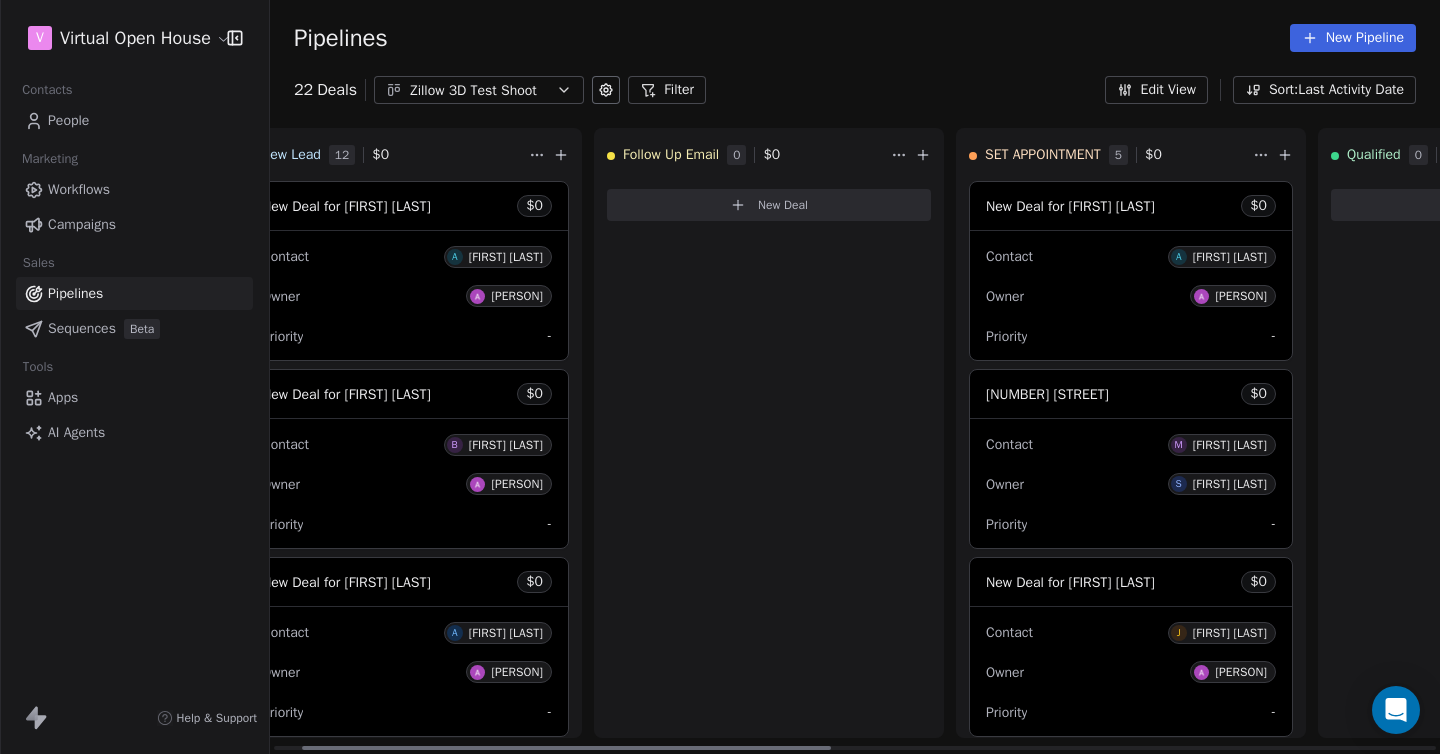 scroll, scrollTop: 0, scrollLeft: 0, axis: both 